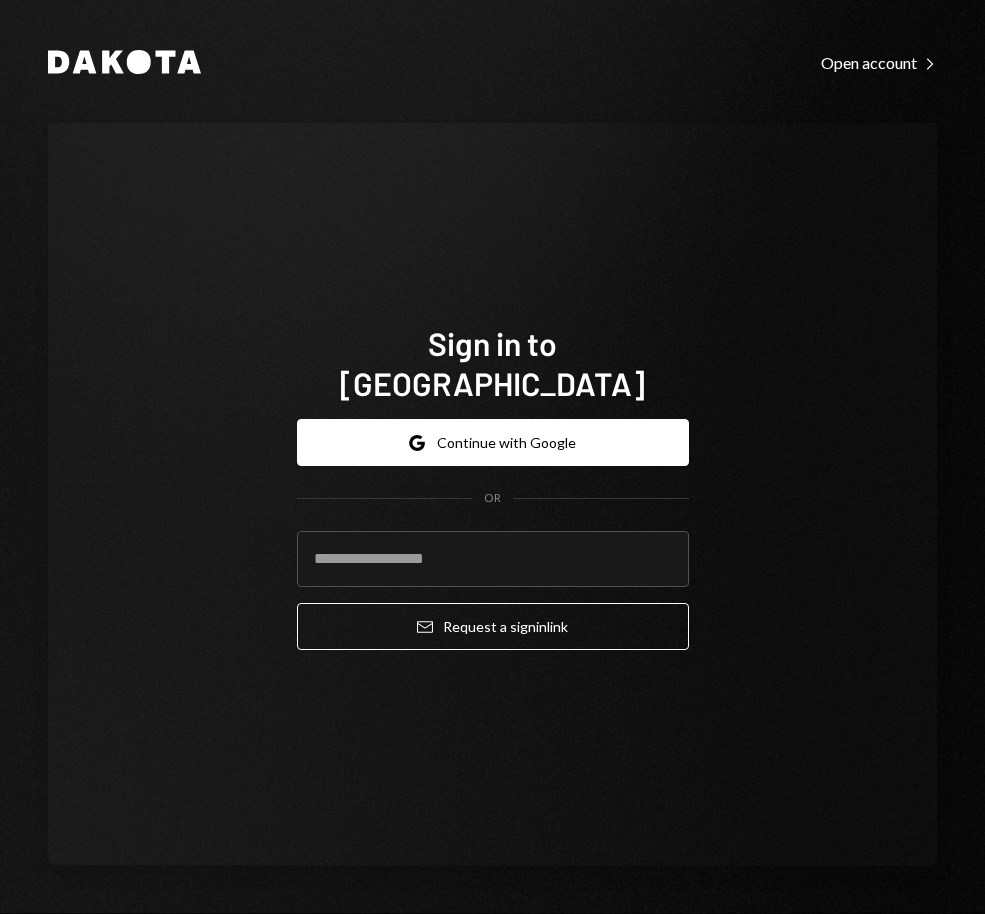scroll, scrollTop: 0, scrollLeft: 0, axis: both 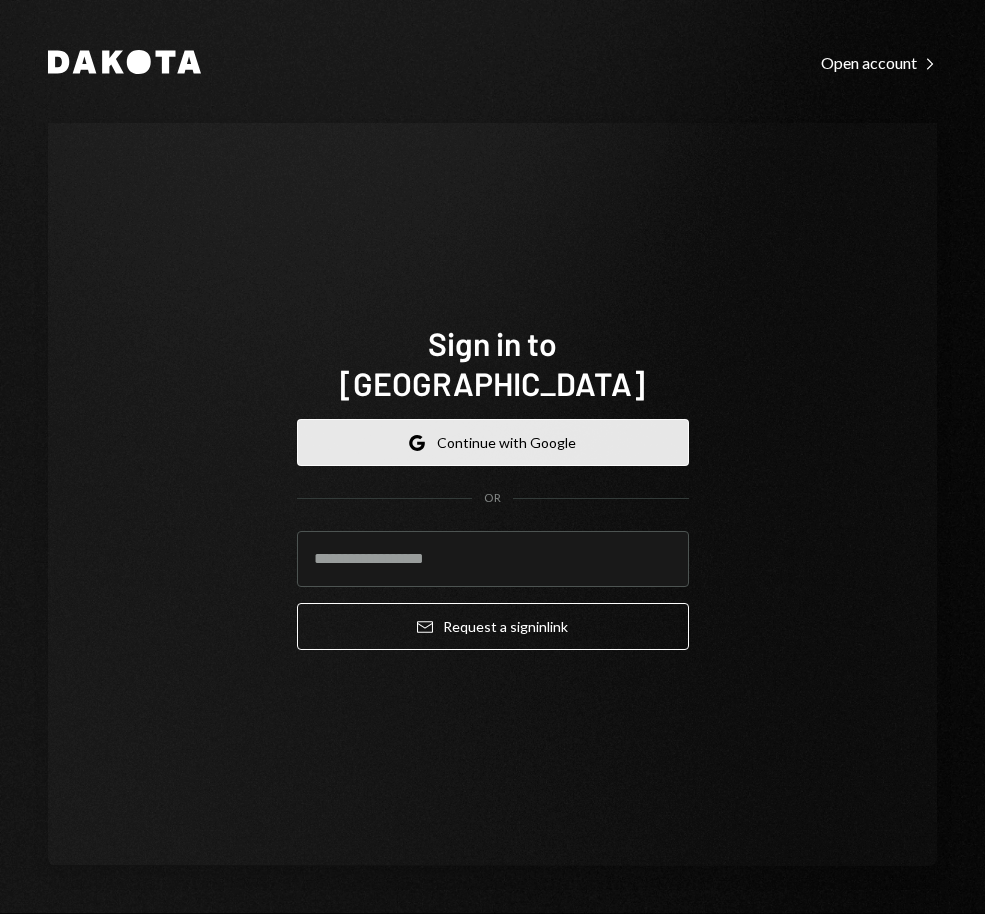 click on "Google  Continue with Google" at bounding box center (493, 442) 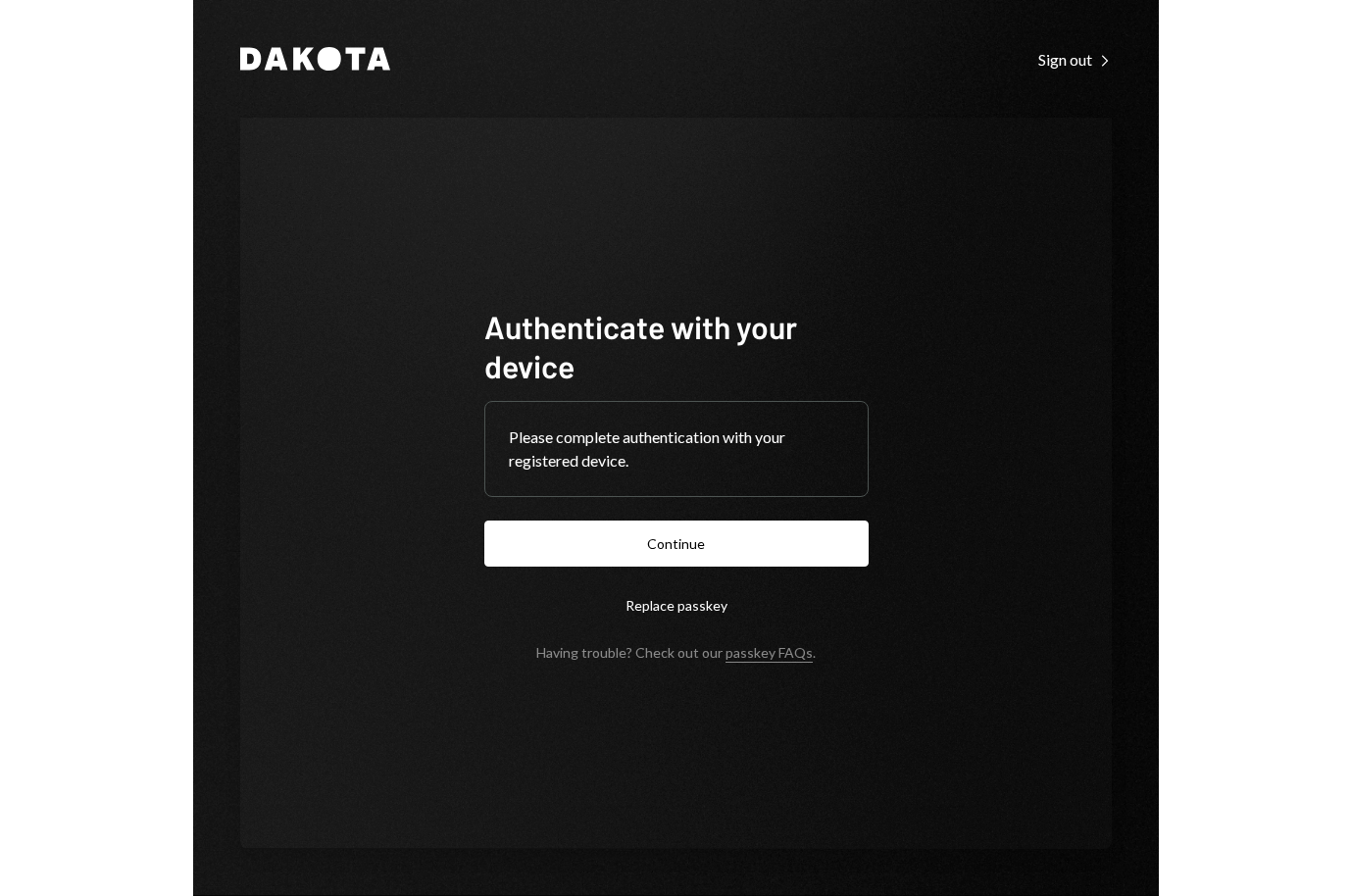 scroll, scrollTop: 0, scrollLeft: 0, axis: both 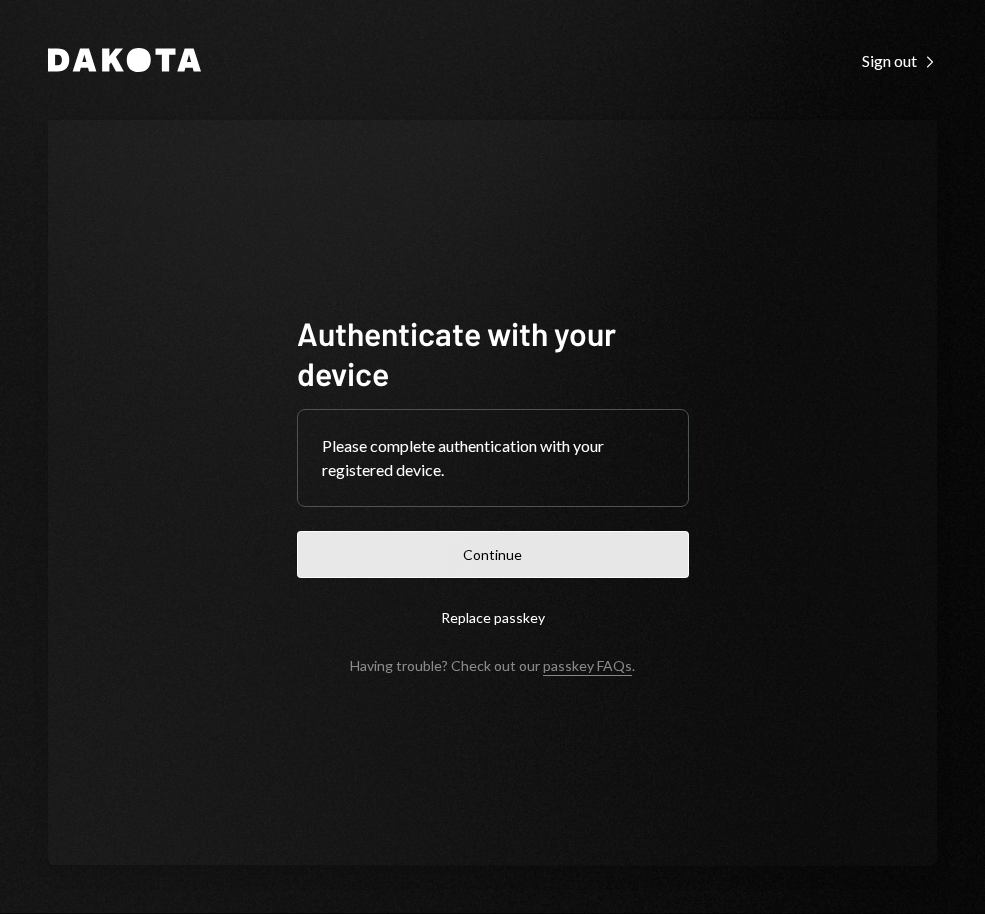 click on "Continue" at bounding box center [493, 554] 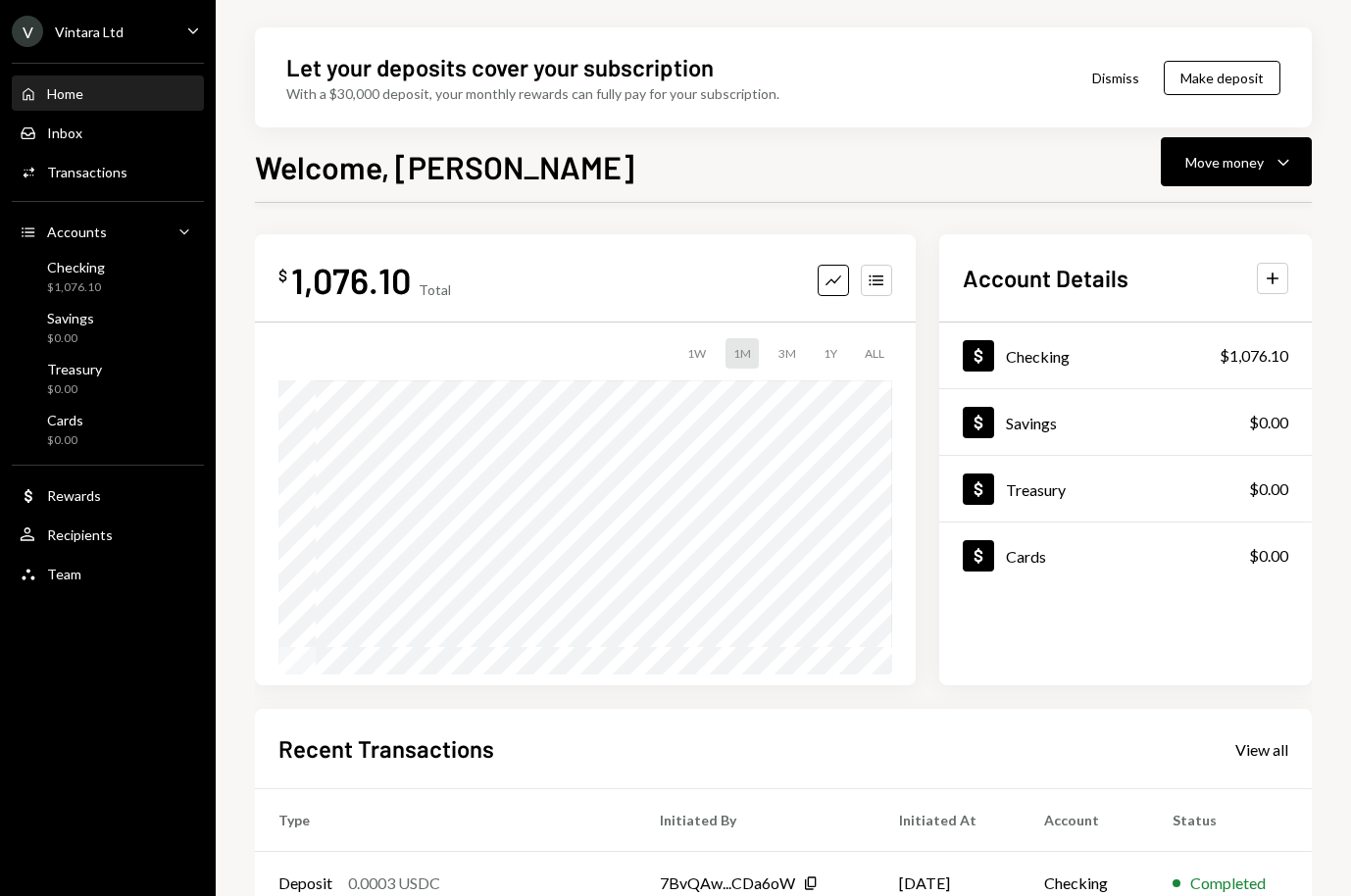 scroll, scrollTop: 285, scrollLeft: 0, axis: vertical 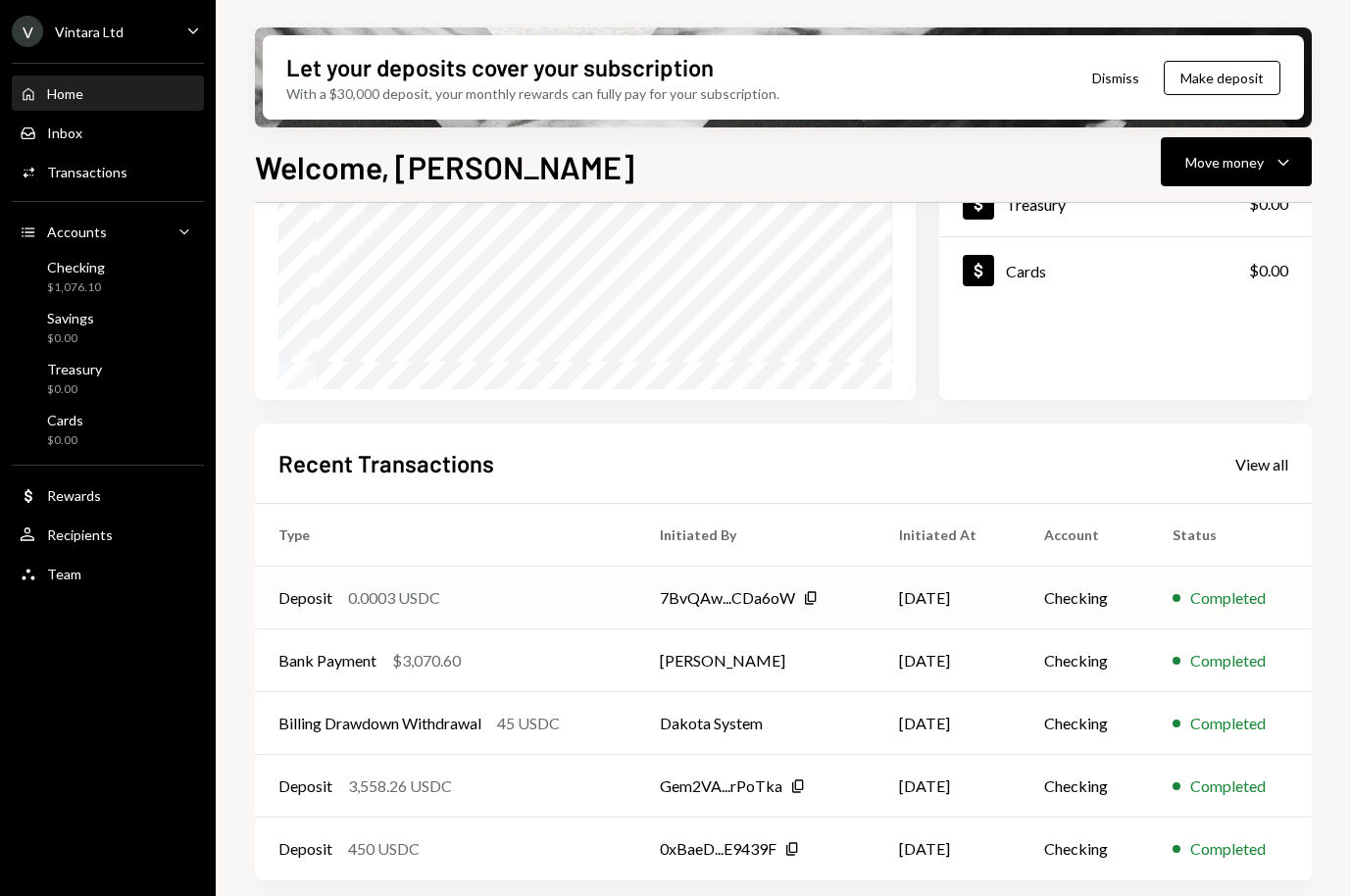 click on "0.0003  USDC" at bounding box center [394, 598] 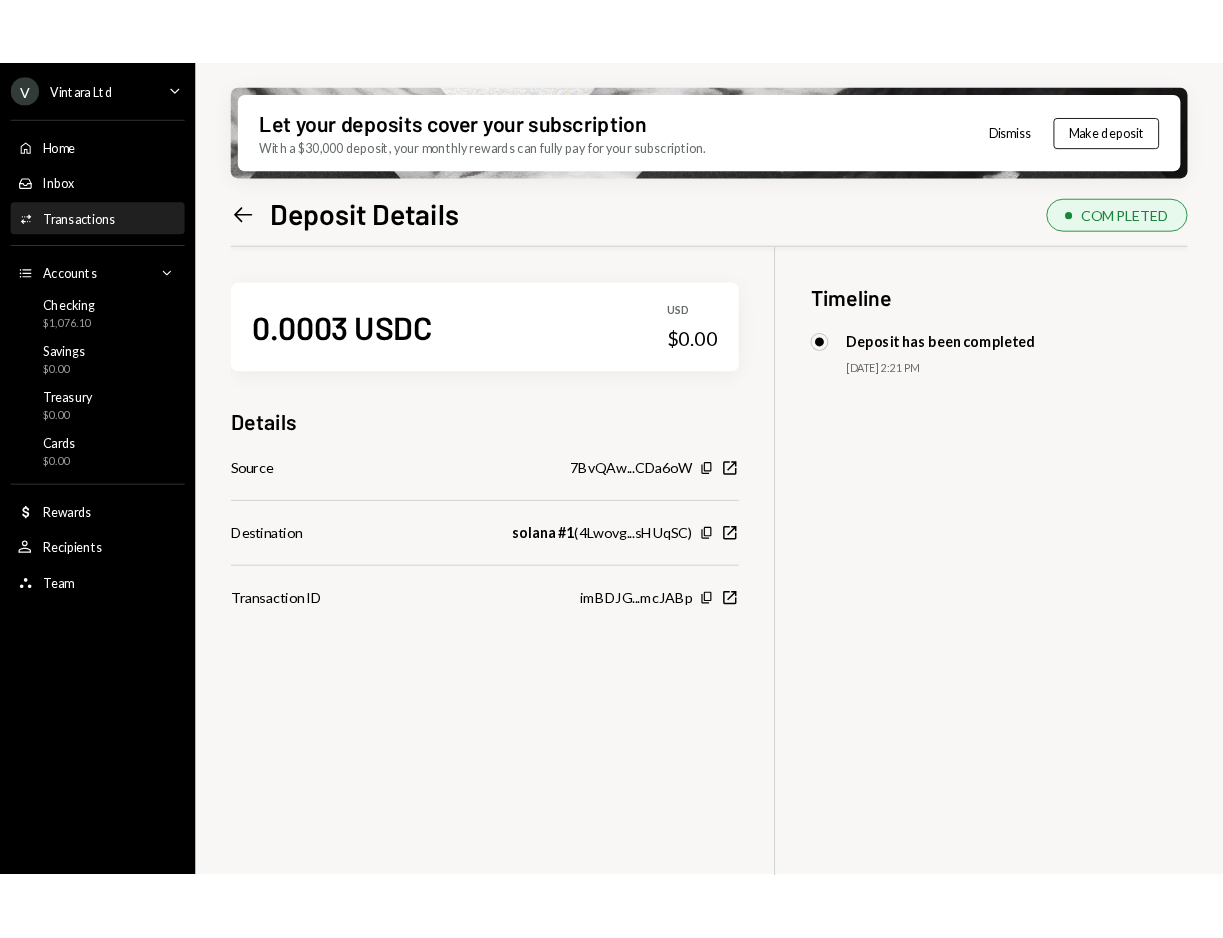 scroll, scrollTop: 60, scrollLeft: 0, axis: vertical 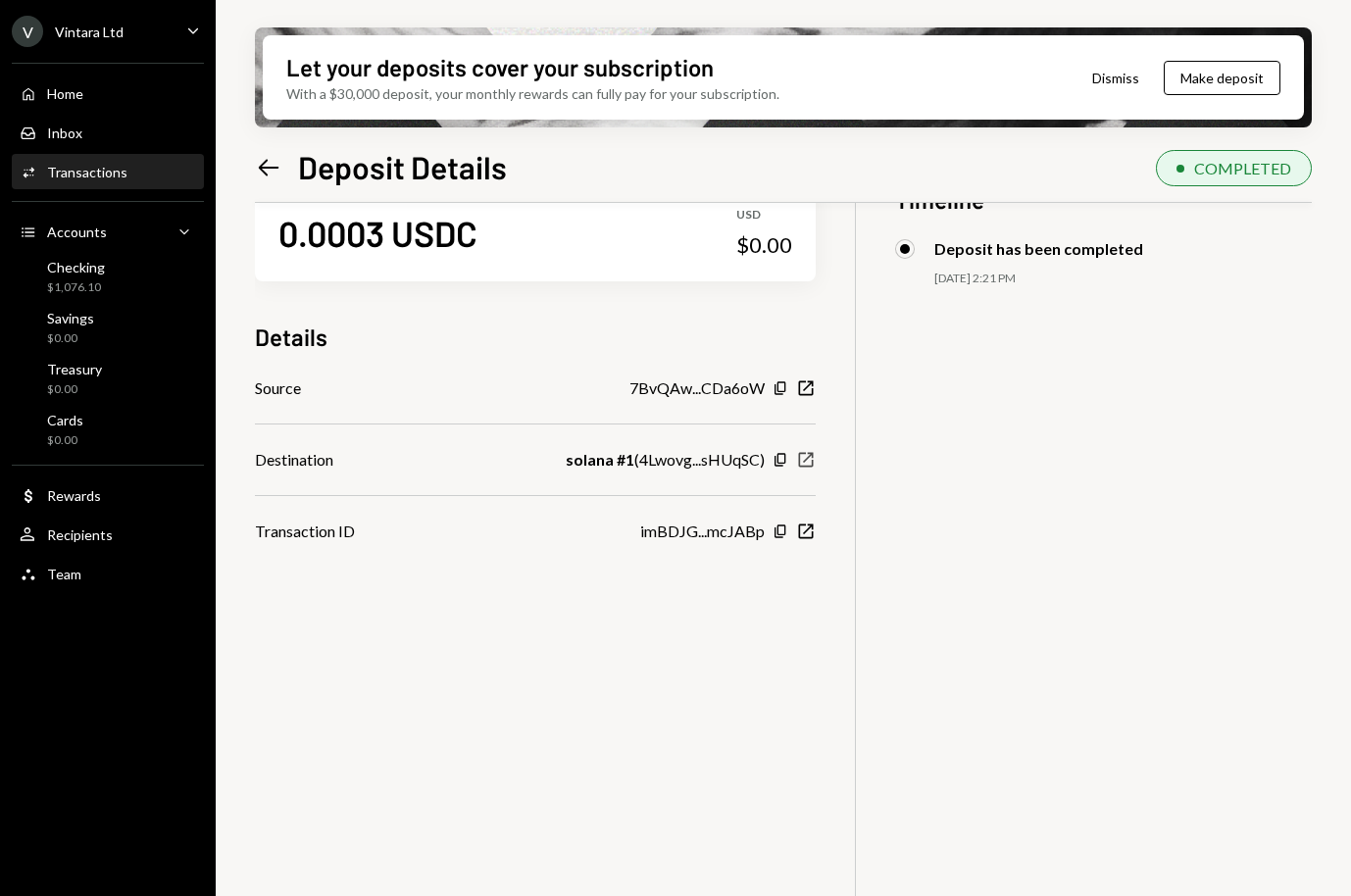 click 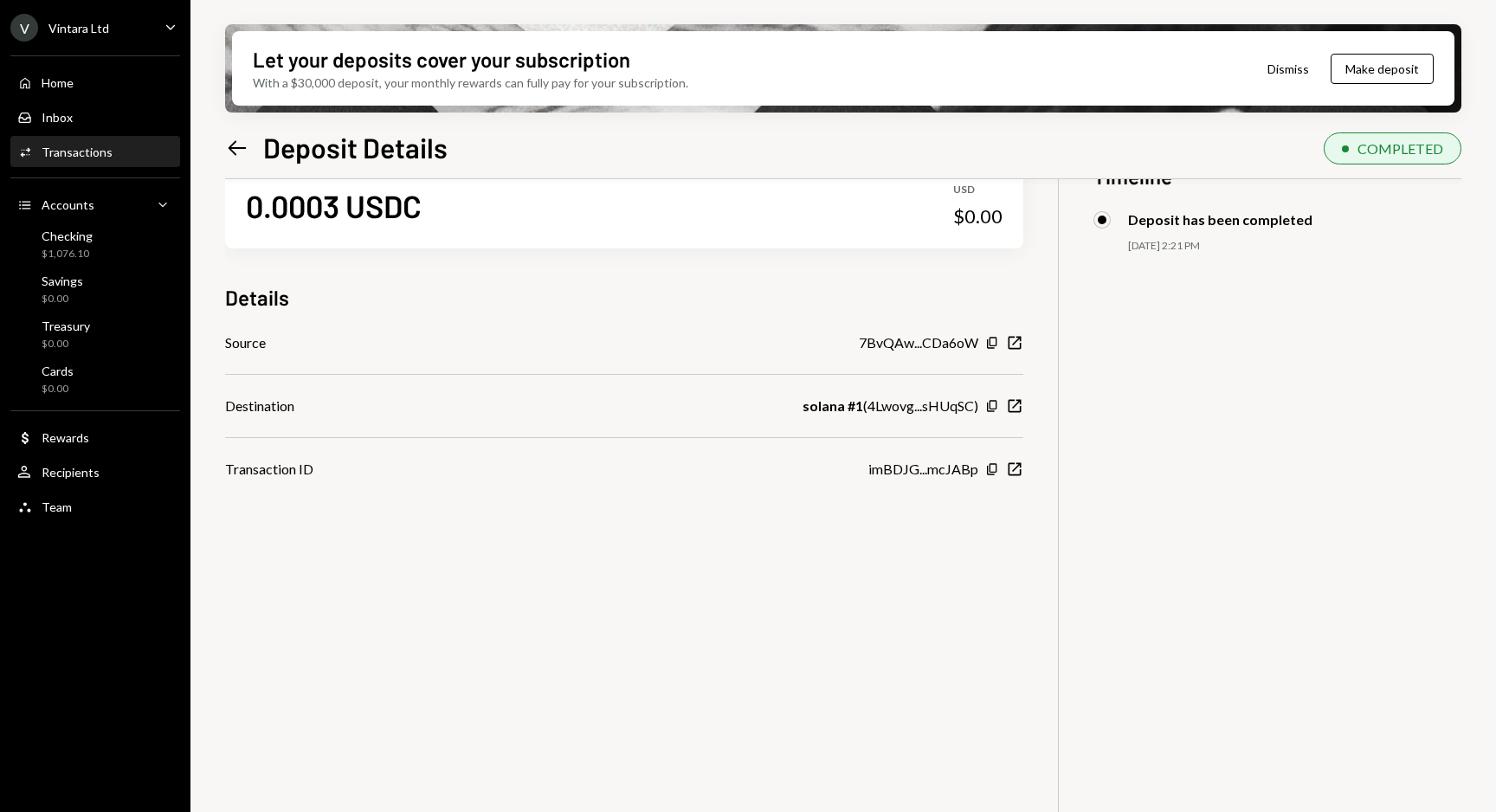 click on "0.0003  USDC USD $0.00 Details Source 7BvQAw...CDa6oW Copy New Window Destination solana #1  ( 4Lwovg...sHUqSC ) Copy New Window Transaction ID imBDJG...mcJABp Copy New Window Timeline Deposit has been completed 07/23/25 2:21 PM" at bounding box center [843, 533] 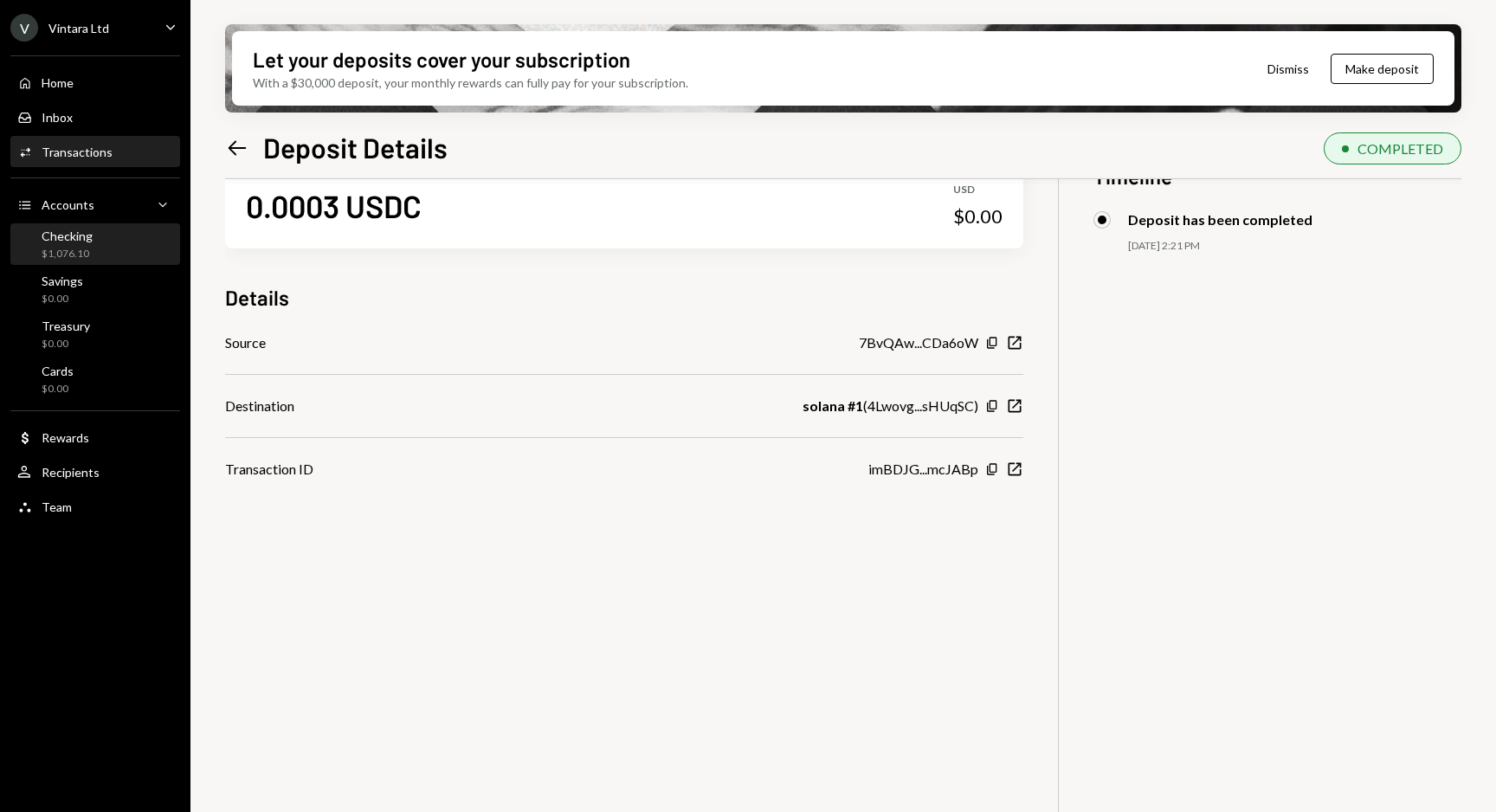 click on "$1,076.10" at bounding box center [67, 254] 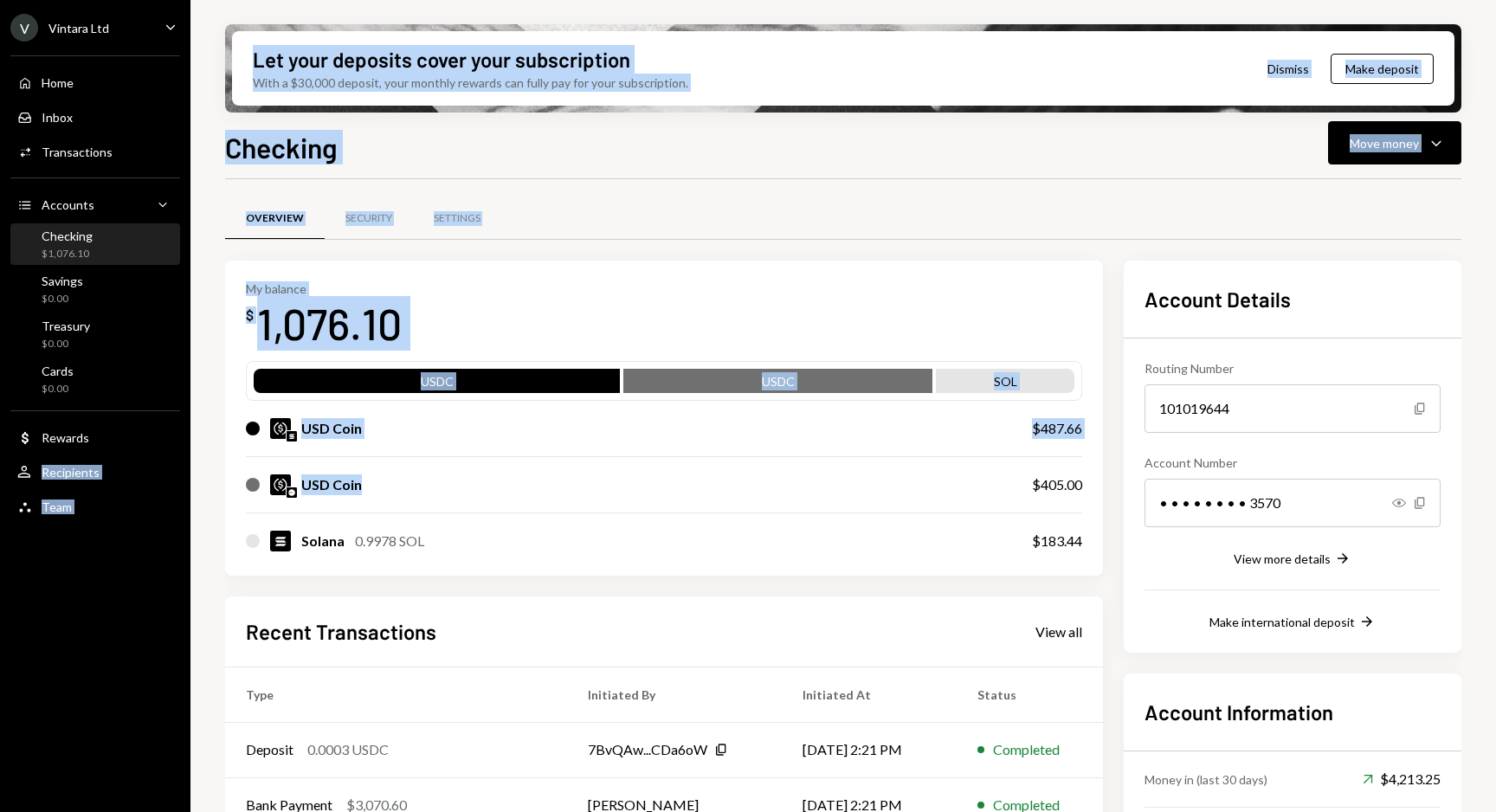 drag, startPoint x: 3, startPoint y: 483, endPoint x: 398, endPoint y: 480, distance: 395.01139 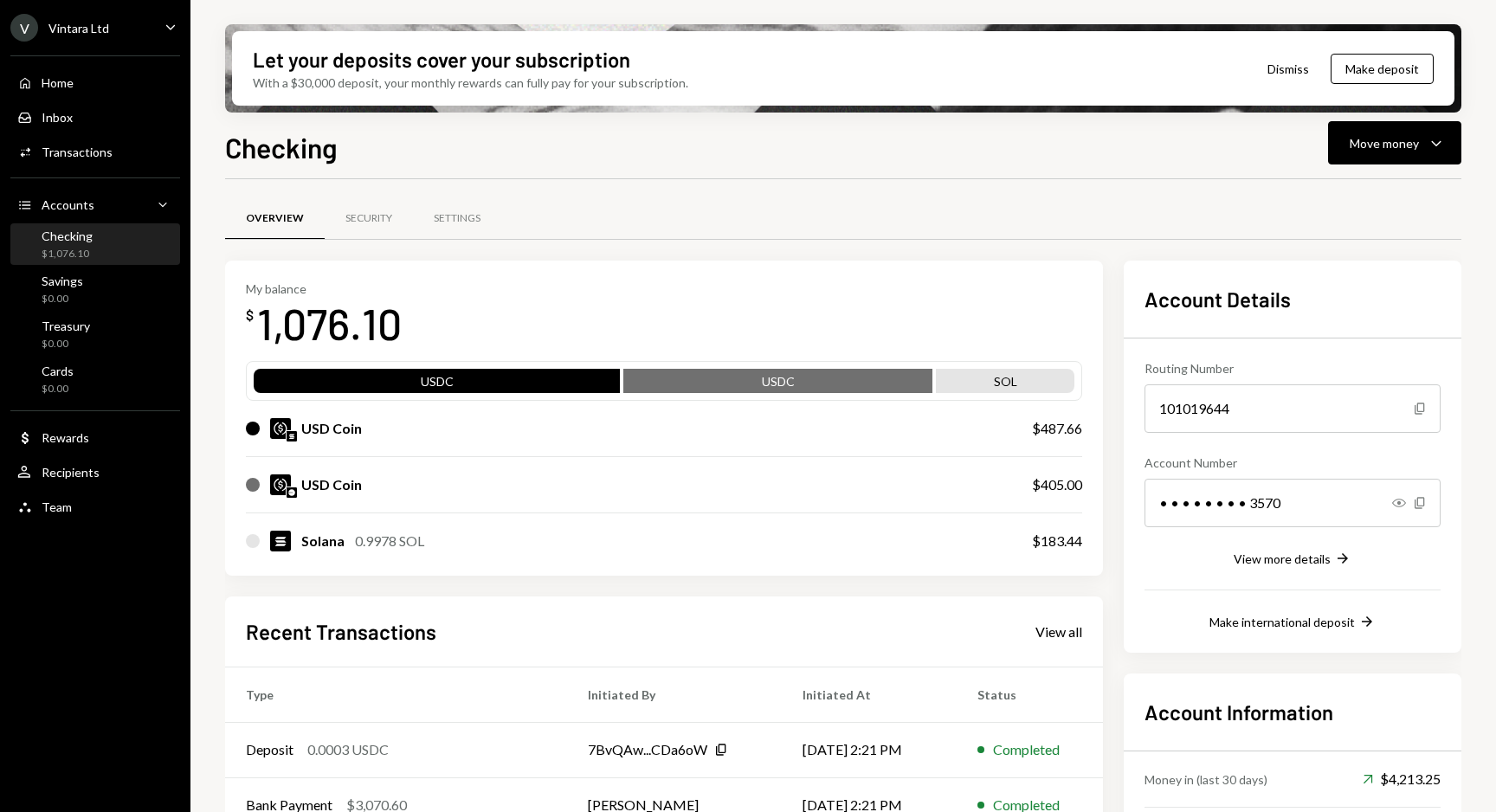 click on "0.9978  SOL" at bounding box center [390, 541] 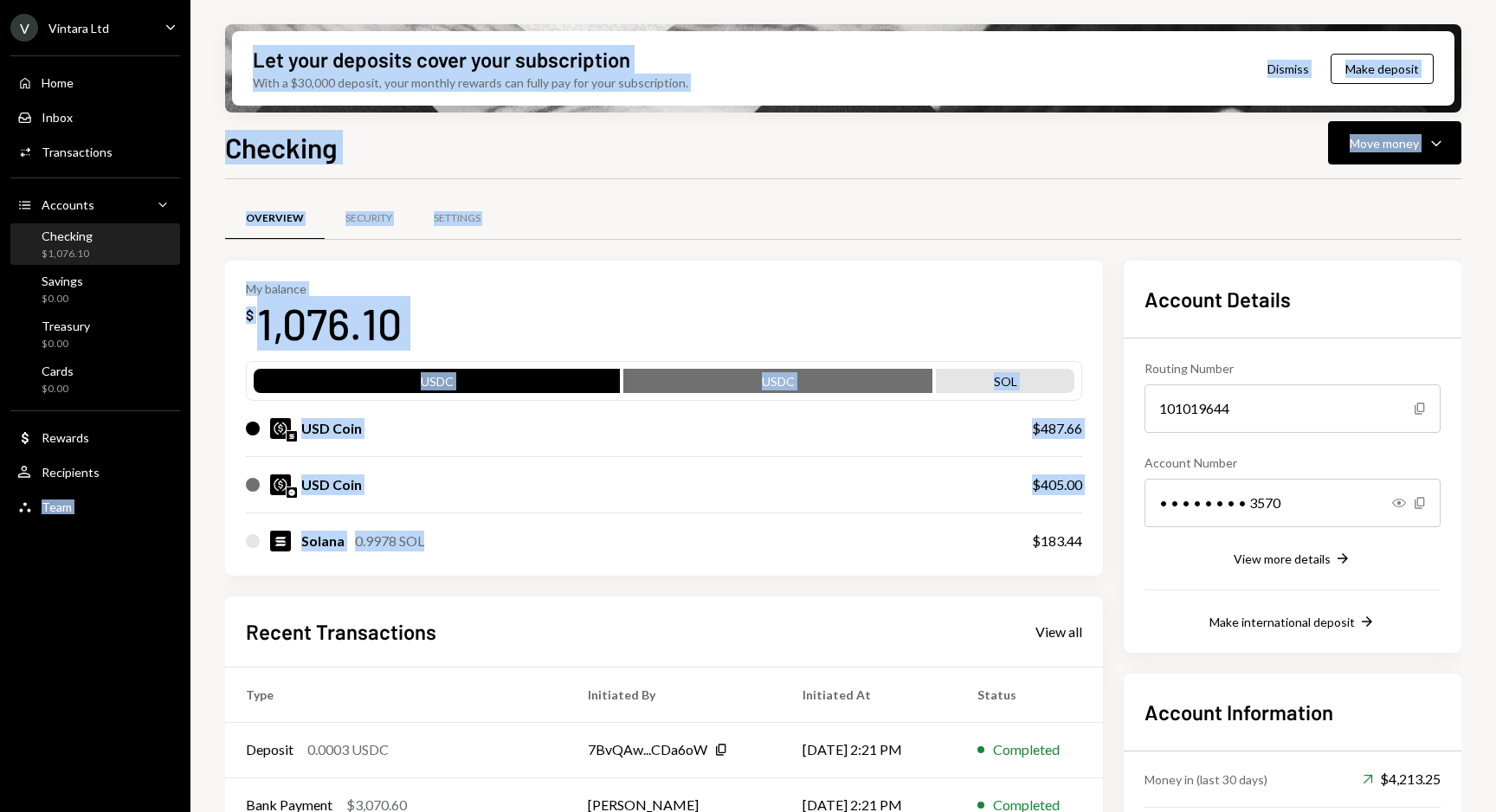 drag, startPoint x: 3, startPoint y: 593, endPoint x: 516, endPoint y: 581, distance: 513.1403 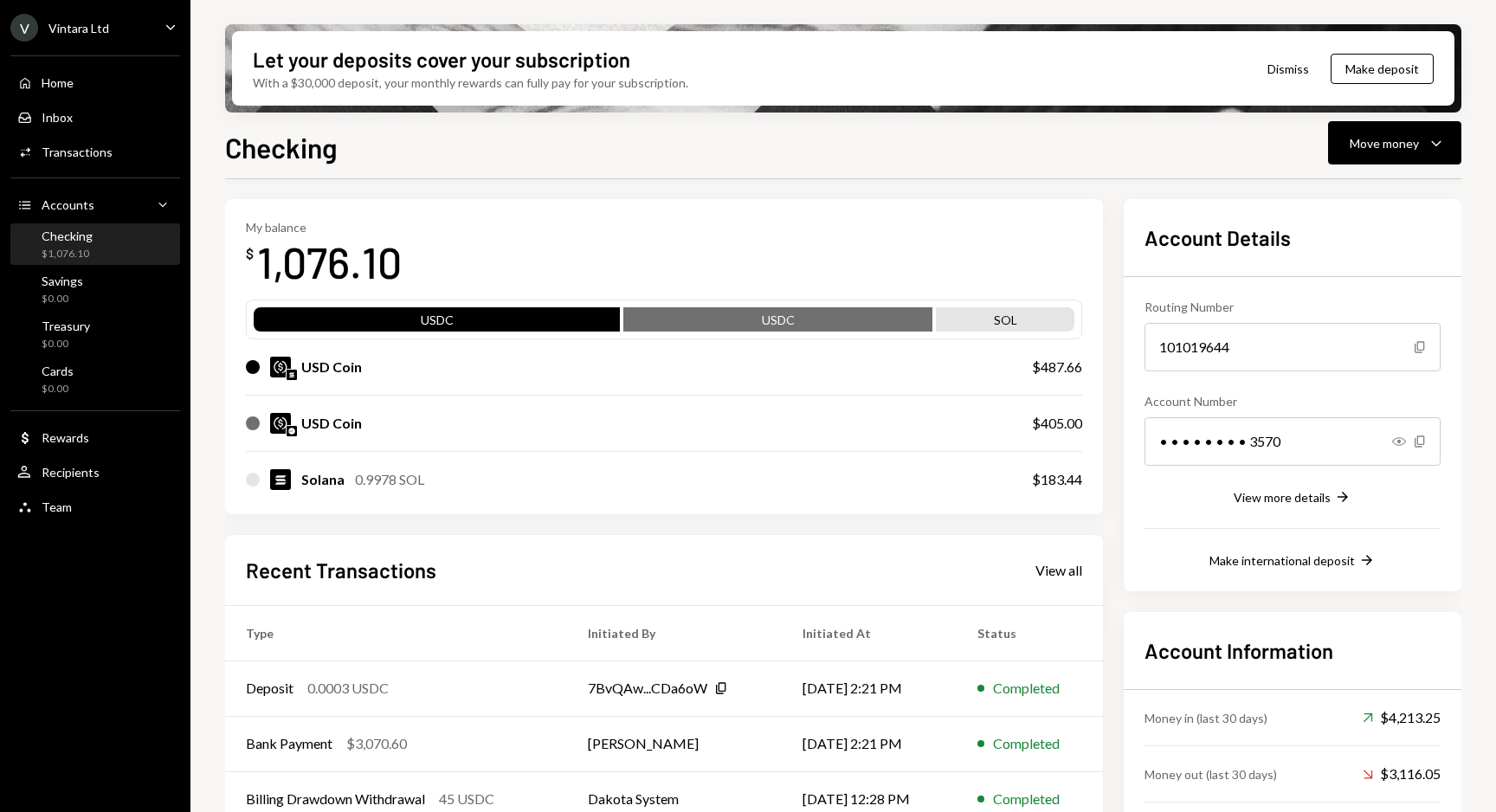 scroll, scrollTop: 202, scrollLeft: 0, axis: vertical 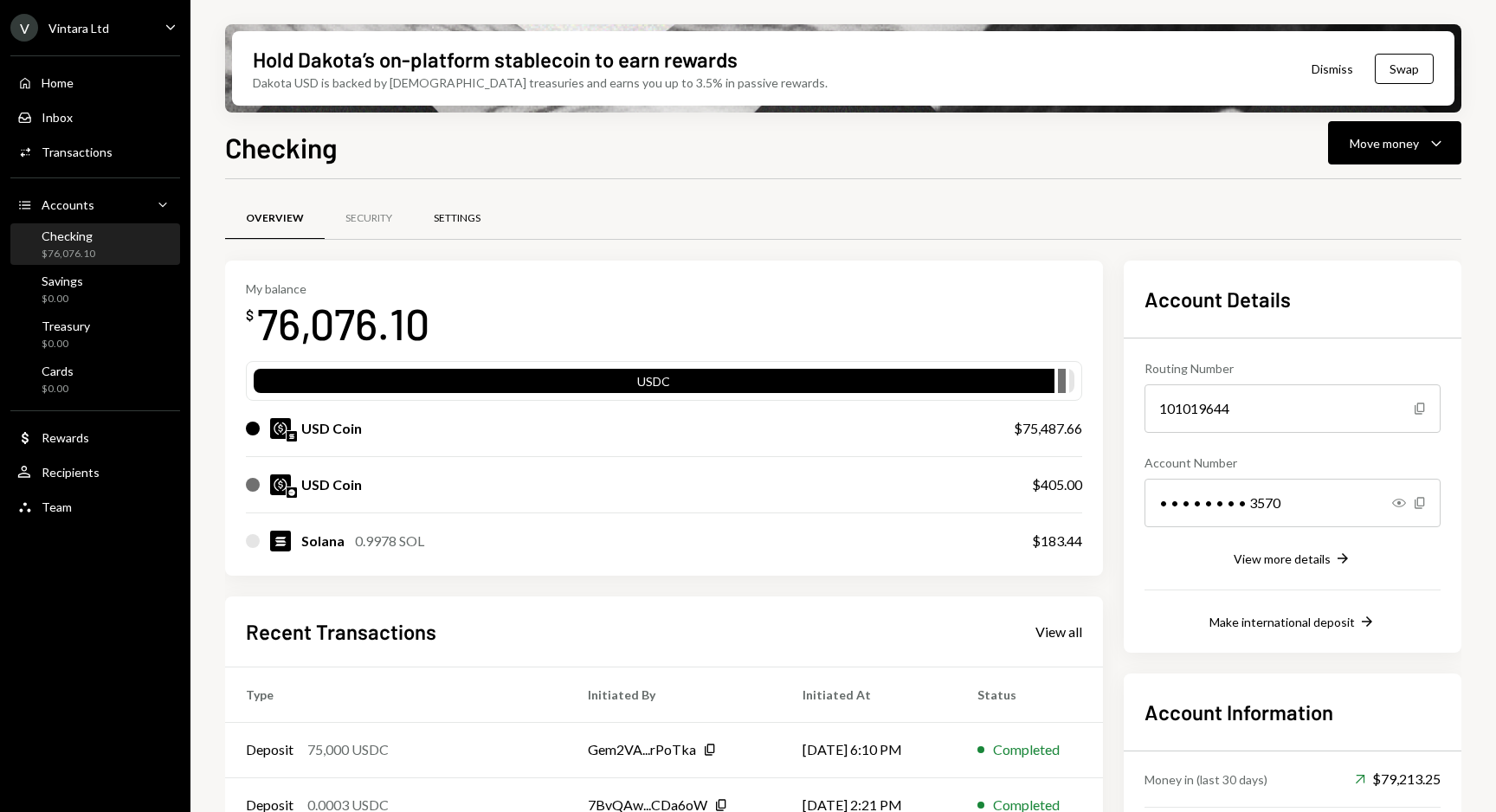 click on "Settings" at bounding box center [457, 219] 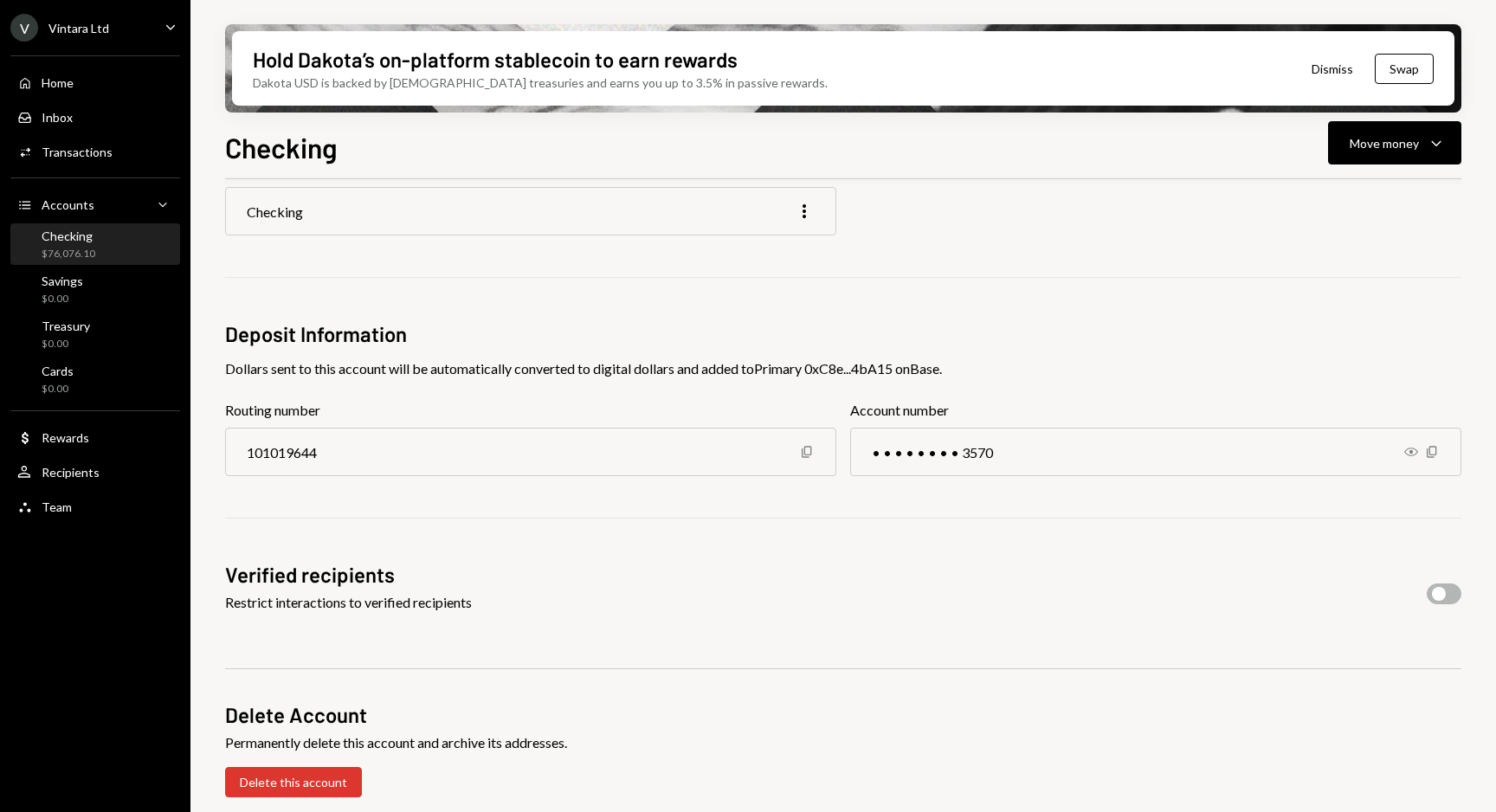 scroll, scrollTop: 0, scrollLeft: 0, axis: both 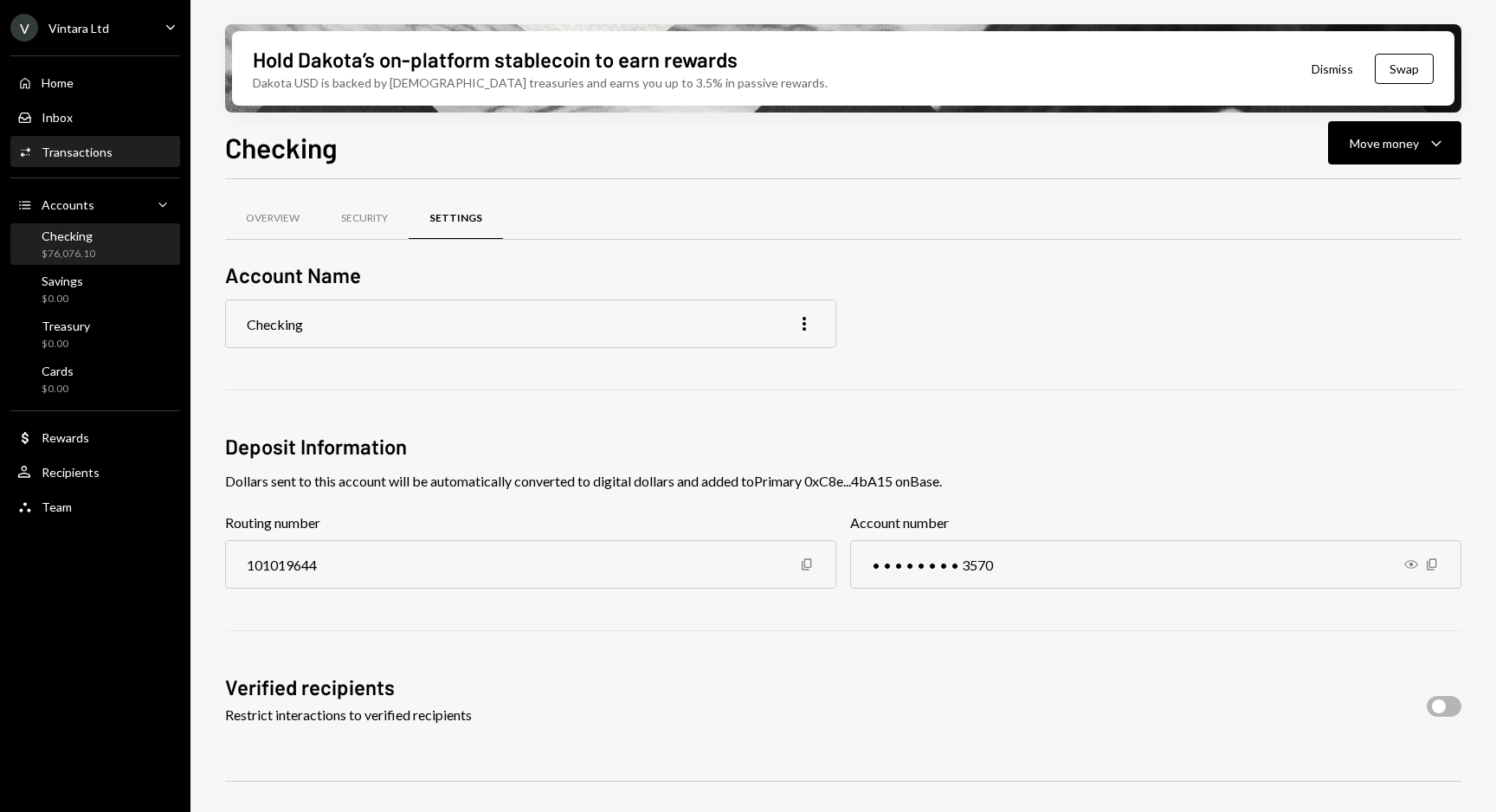 click on "Activities Transactions" at bounding box center [95, 152] 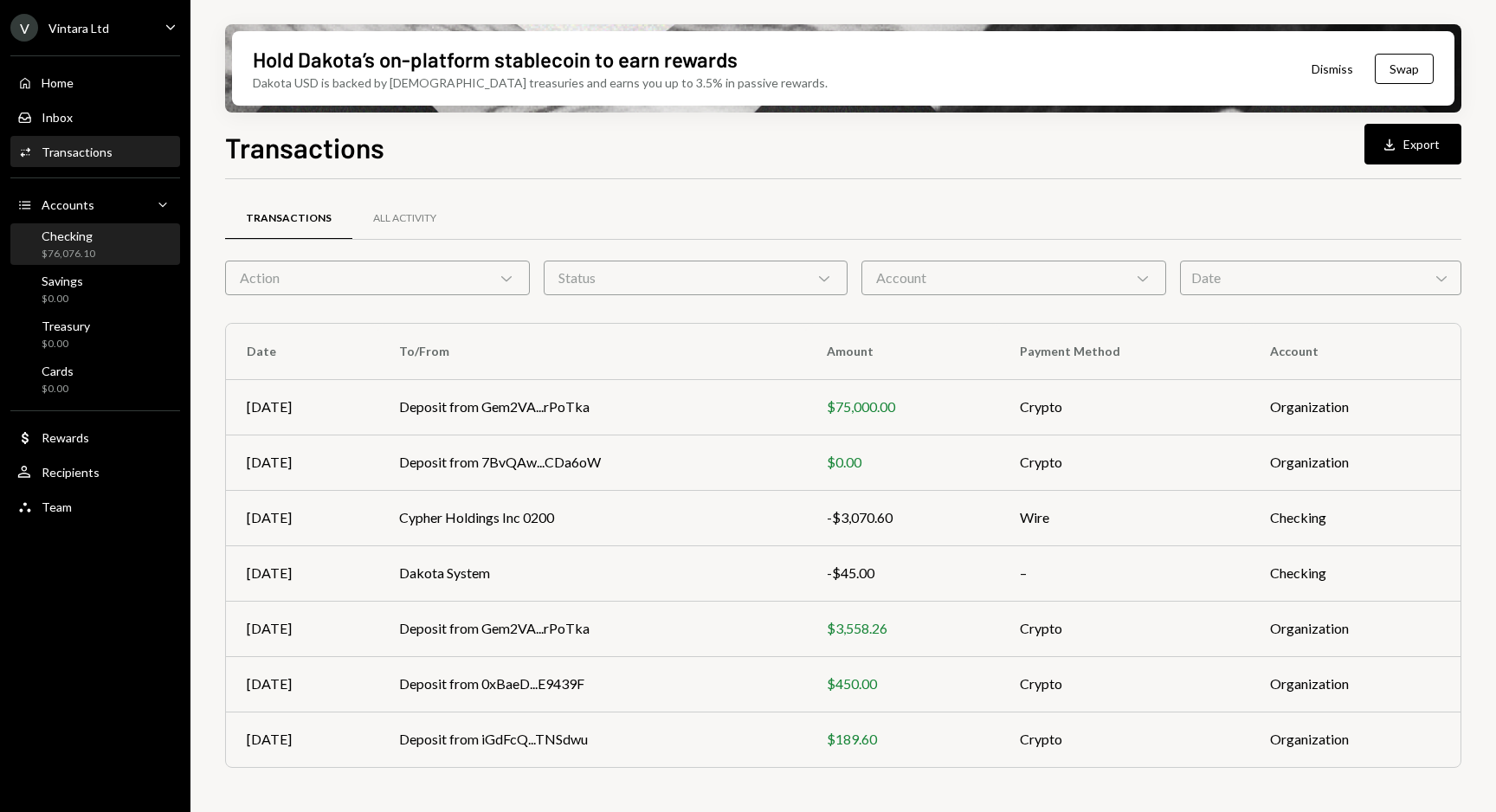 click on "Checking $76,076.10" at bounding box center (95, 245) 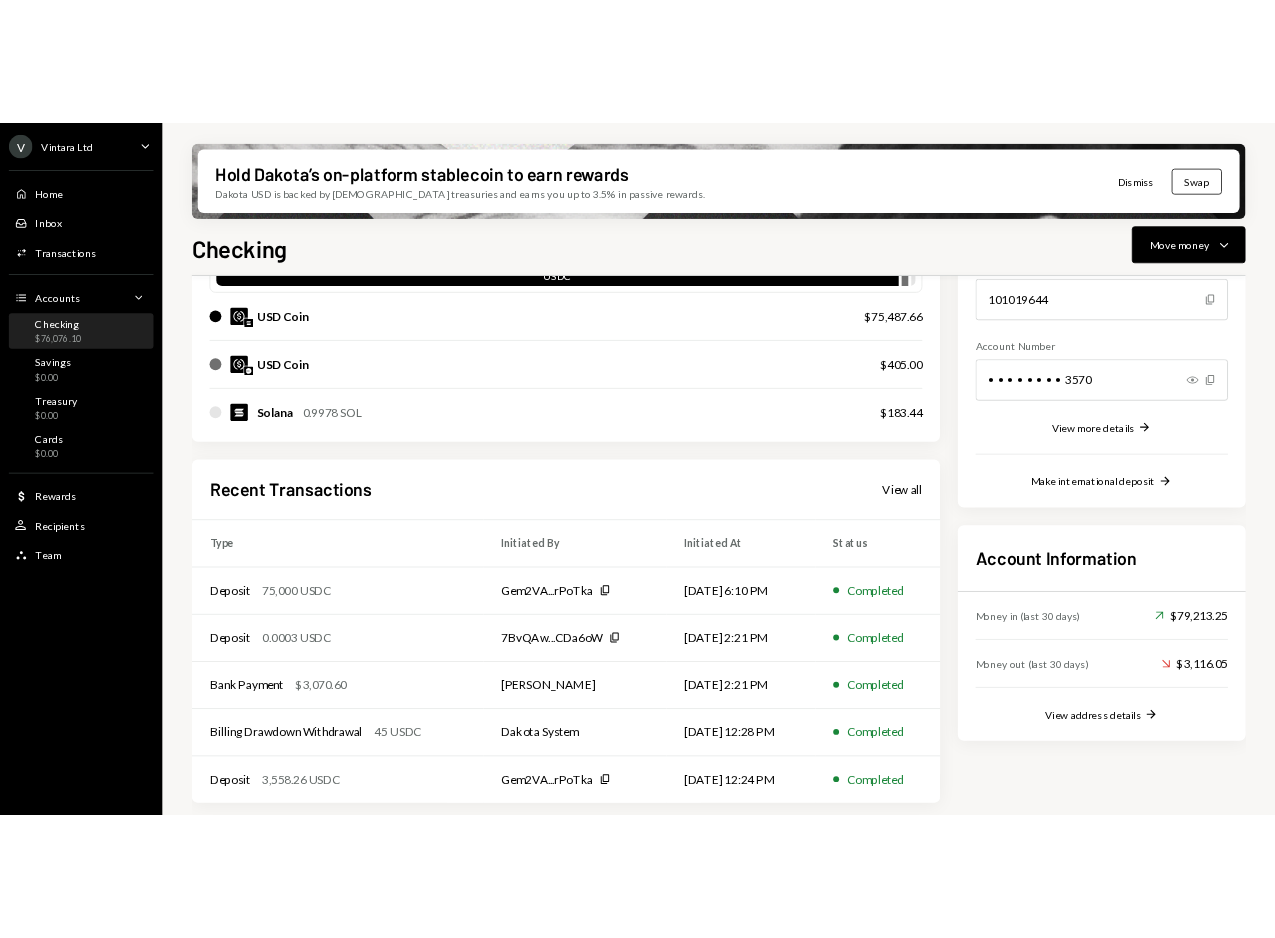 scroll, scrollTop: 0, scrollLeft: 0, axis: both 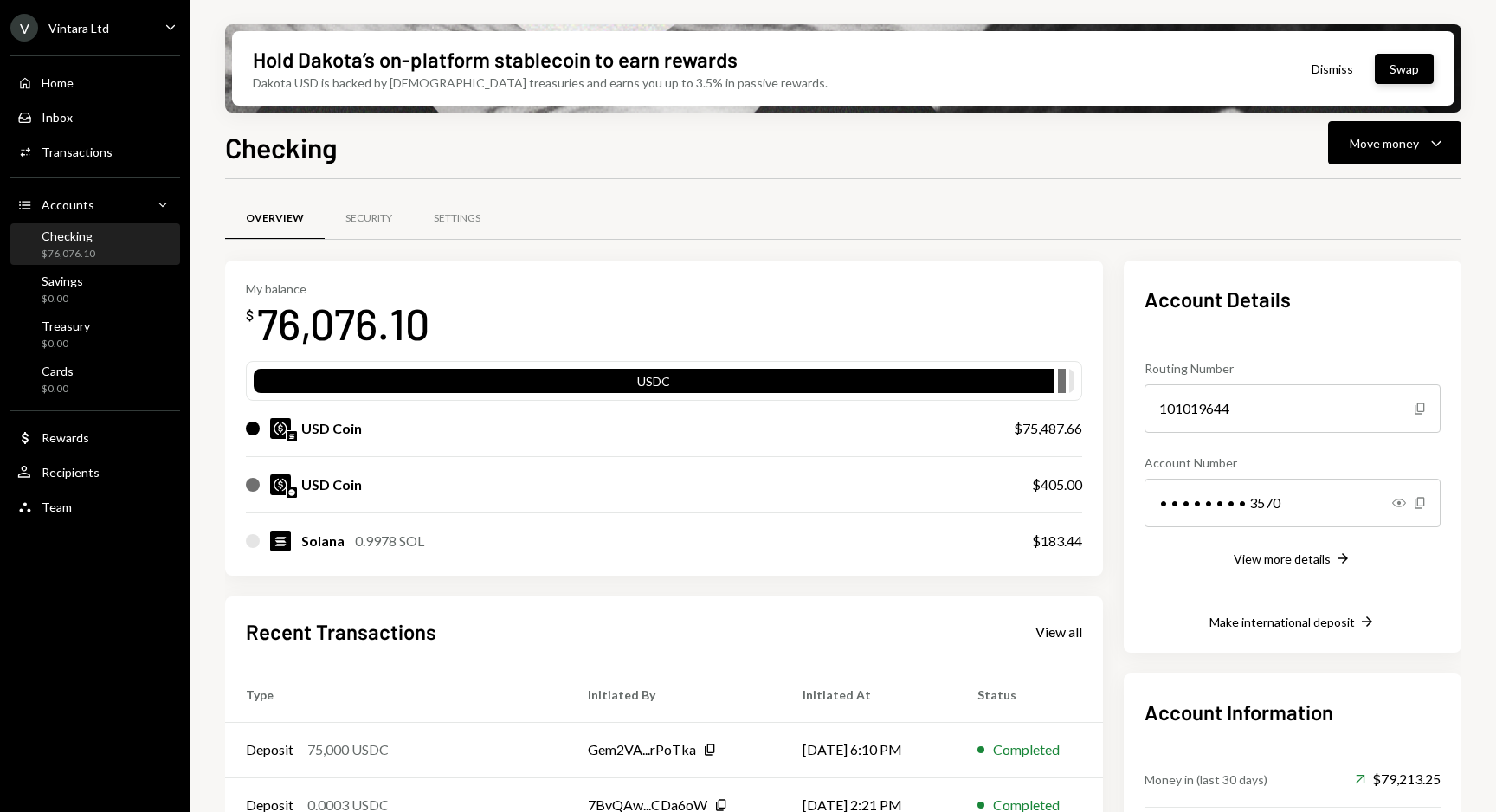 click on "Swap" at bounding box center (1404, 68) 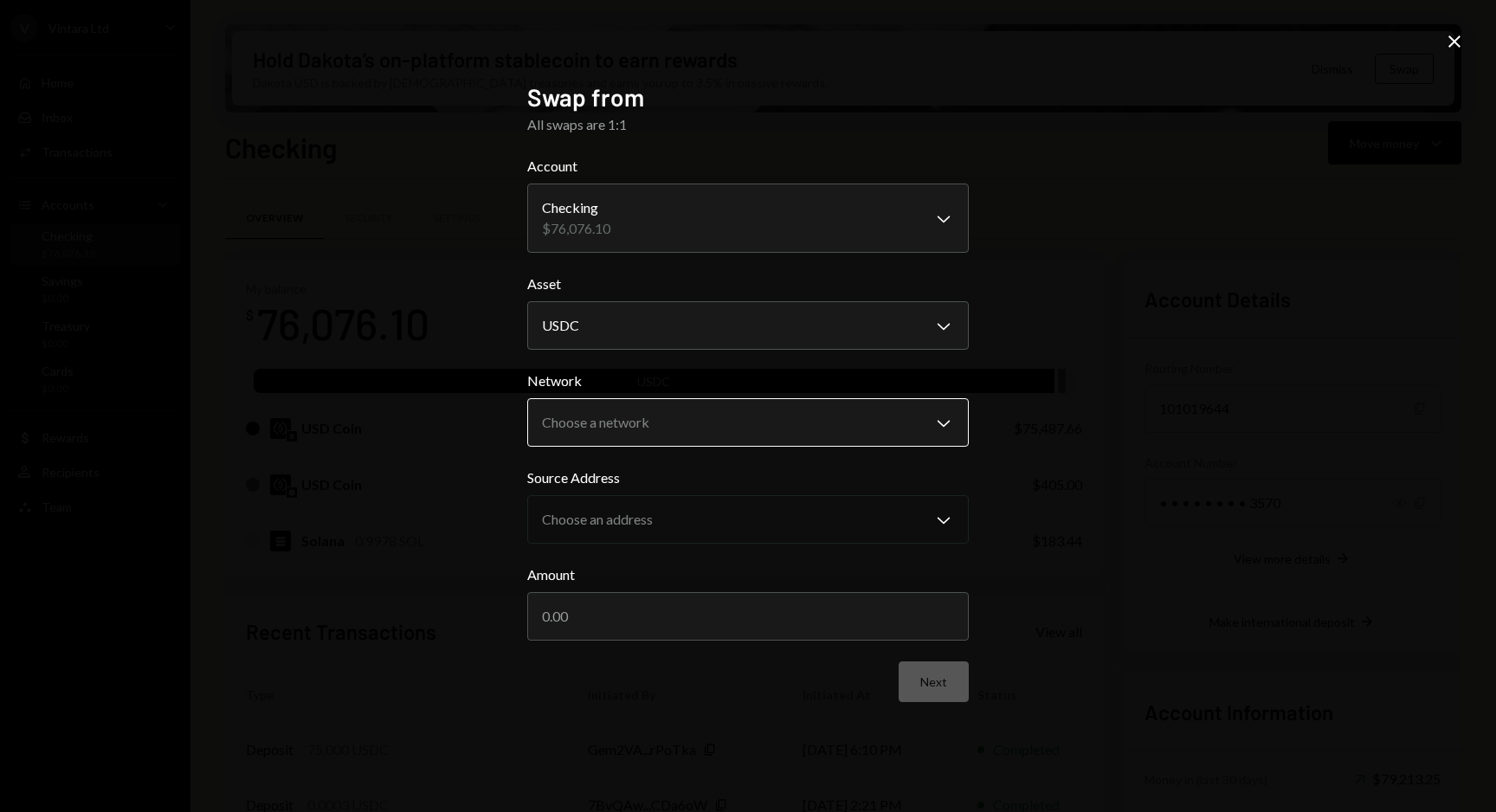 click on "V Vintara Ltd Caret Down Home Home Inbox Inbox Activities Transactions Accounts Accounts Caret Down Checking $76,076.10 Savings $0.00 Treasury $0.00 Cards $0.00 Dollar Rewards User Recipients Team Team Hold Dakota’s on-platform stablecoin to earn rewards Dakota USD is backed by U.S. treasuries and earns you up to 3.5% in passive rewards. Dismiss Swap Checking Move money Caret Down Overview Security Settings My balance $ 76,076.10 USDC USD Coin $75,487.66 USD Coin $405.00 Solana 0.9978  SOL $183.44 Recent Transactions View all Type Initiated By Initiated At Status Deposit 75,000  USDC Gem2VA...rPoTka Copy [DATE] 6:10 PM Completed Deposit 0.0003  USDC 7BvQAw...CDa6oW Copy [DATE] 2:21 PM Completed Bank Payment $3,070.60 [PERSON_NAME] [DATE] 2:21 PM Completed Billing Drawdown Withdrawal 45  USDC Dakota System [DATE] 12:28 PM Completed Deposit 3,558.26  USDC Gem2VA...rPoTka Copy [DATE] 12:24 PM Completed Account Details Routing Number [FINANCIAL_ID] Copy Account Number Show Copy View more details Account" at bounding box center [748, 406] 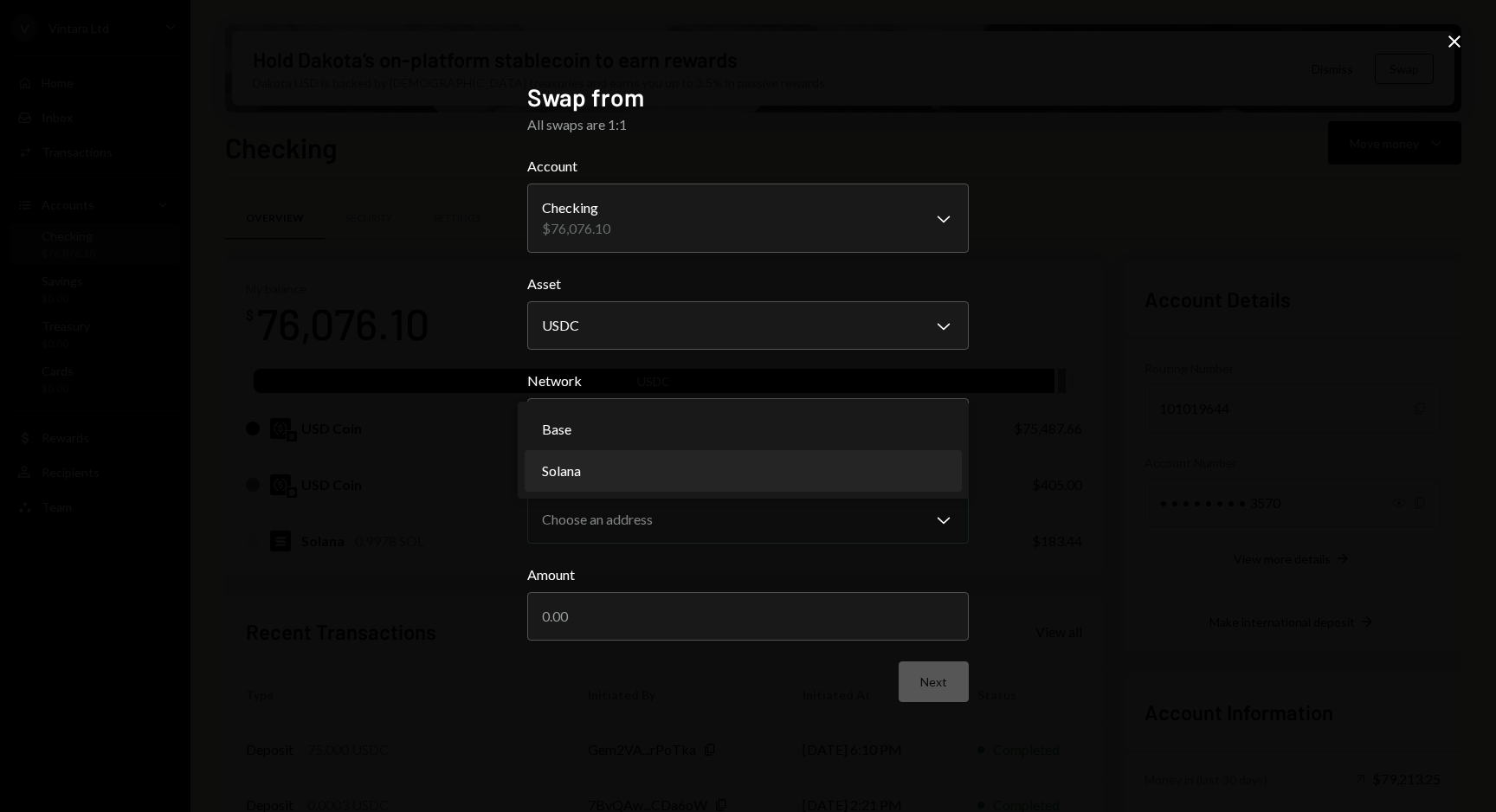 select on "**********" 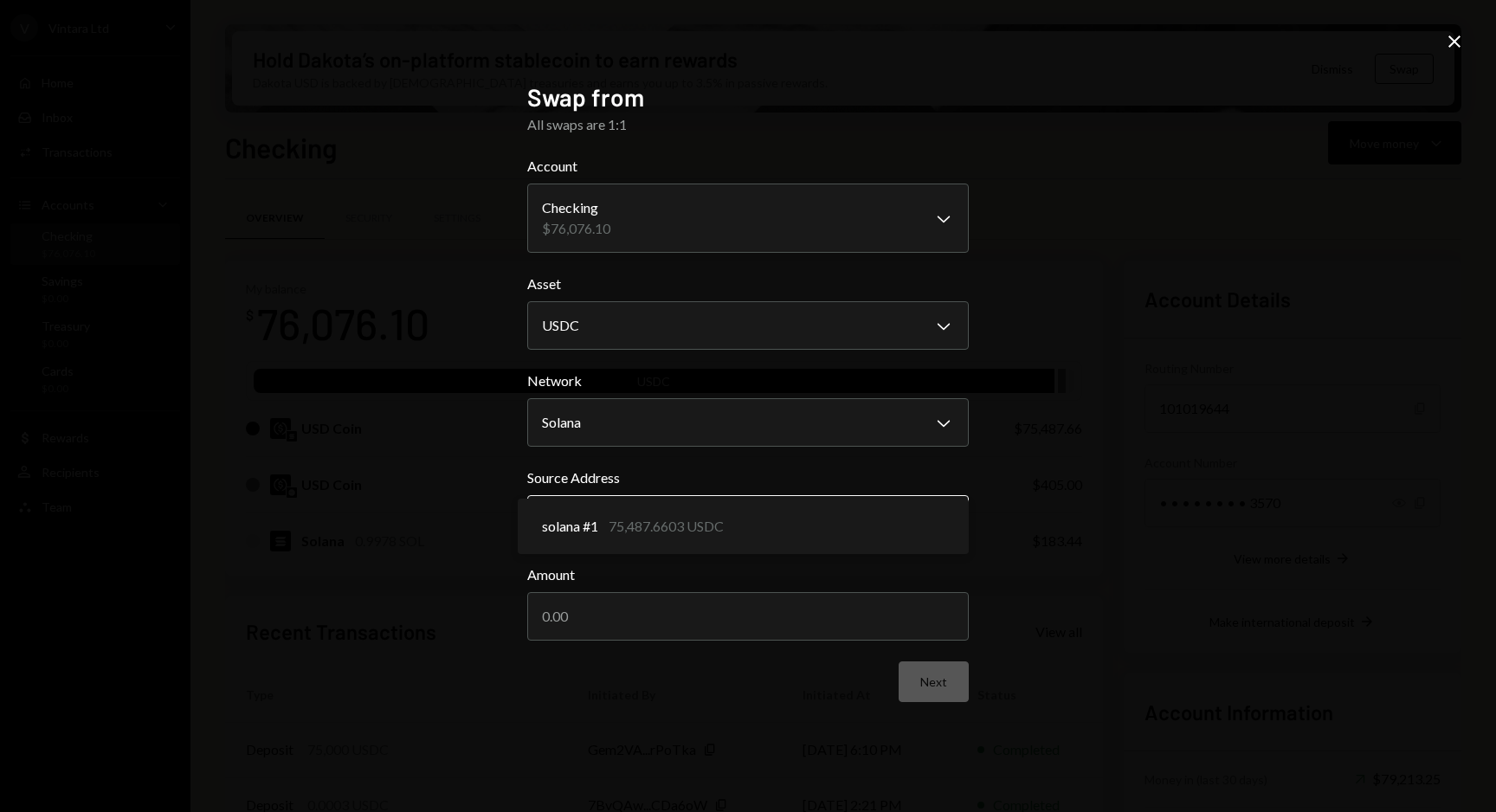 click on "V Vintara Ltd Caret Down Home Home Inbox Inbox Activities Transactions Accounts Accounts Caret Down Checking $76,076.10 Savings $0.00 Treasury $0.00 Cards $0.00 Dollar Rewards User Recipients Team Team Hold Dakota’s on-platform stablecoin to earn rewards Dakota USD is backed by U.S. treasuries and earns you up to 3.5% in passive rewards. Dismiss Swap Checking Move money Caret Down Overview Security Settings My balance $ 76,076.10 USDC USD Coin $75,487.66 USD Coin $405.00 Solana 0.9978  SOL $183.44 Recent Transactions View all Type Initiated By Initiated At Status Deposit 75,000  USDC Gem2VA...rPoTka Copy [DATE] 6:10 PM Completed Deposit 0.0003  USDC 7BvQAw...CDa6oW Copy [DATE] 2:21 PM Completed Bank Payment $3,070.60 [PERSON_NAME] [DATE] 2:21 PM Completed Billing Drawdown Withdrawal 45  USDC Dakota System [DATE] 12:28 PM Completed Deposit 3,558.26  USDC Gem2VA...rPoTka Copy [DATE] 12:24 PM Completed Account Details Routing Number [FINANCIAL_ID] Copy Account Number Show Copy View more details Account" at bounding box center (748, 406) 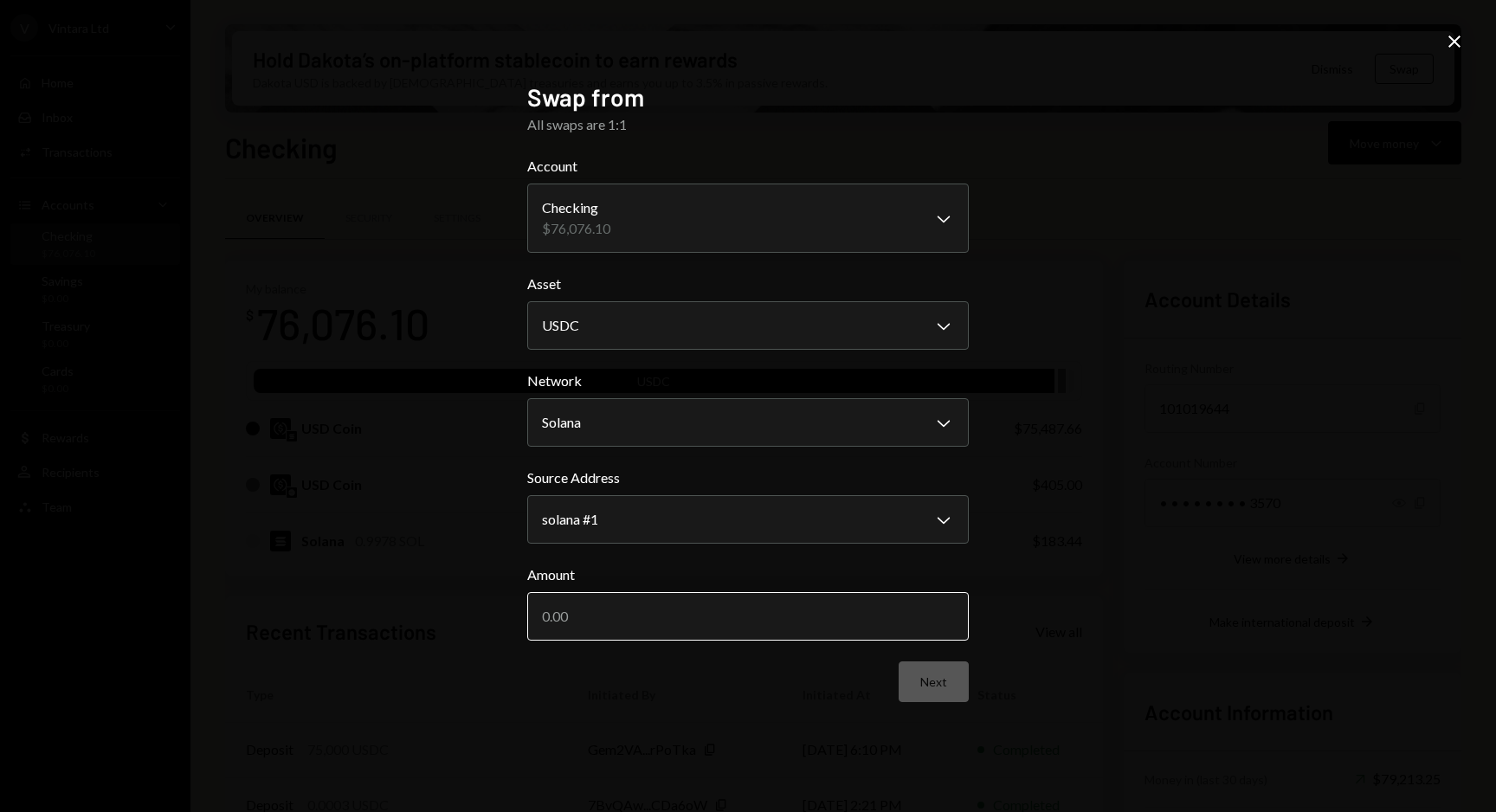 click on "Amount" at bounding box center [748, 616] 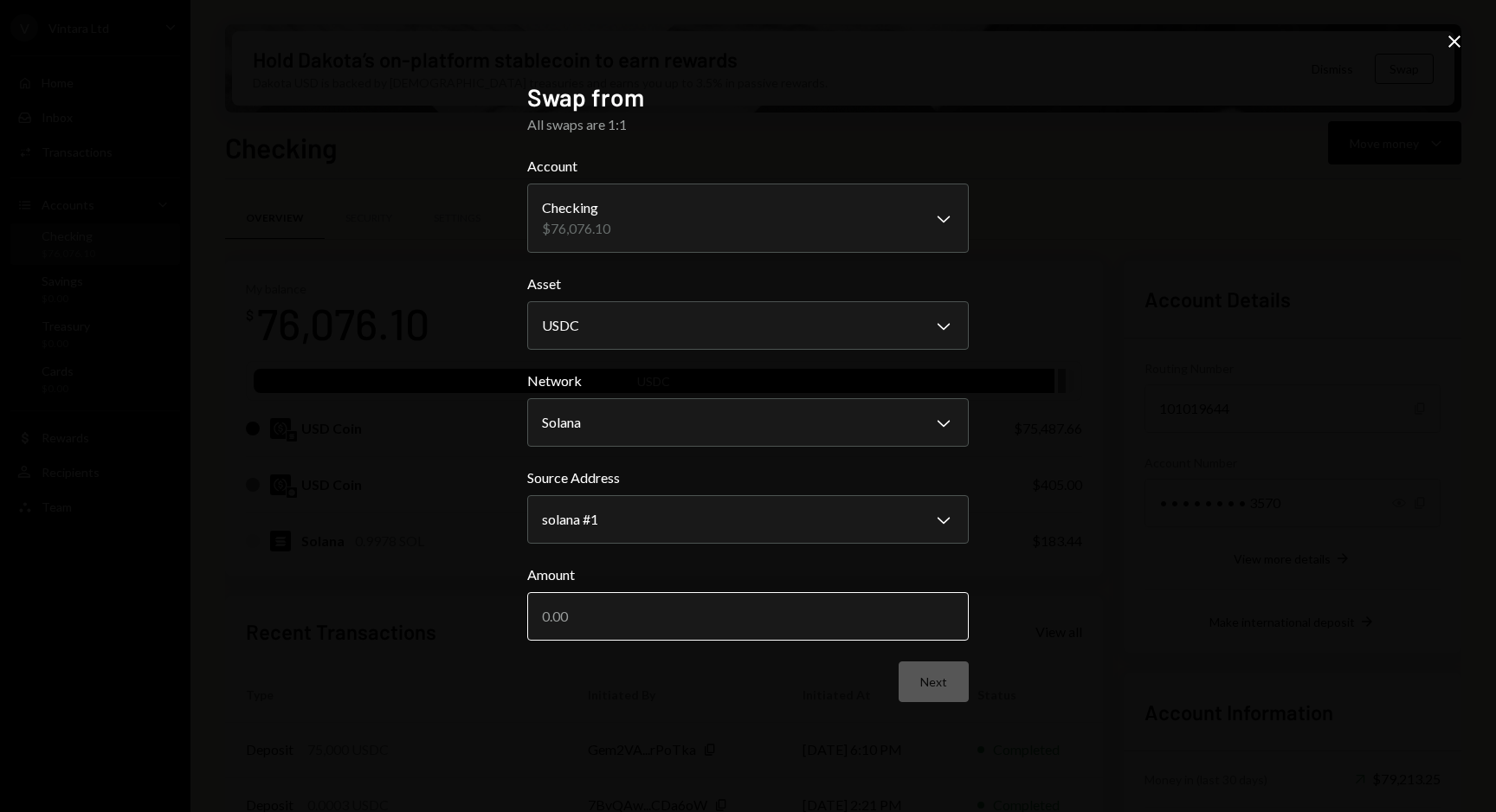 click on "Amount" at bounding box center [748, 616] 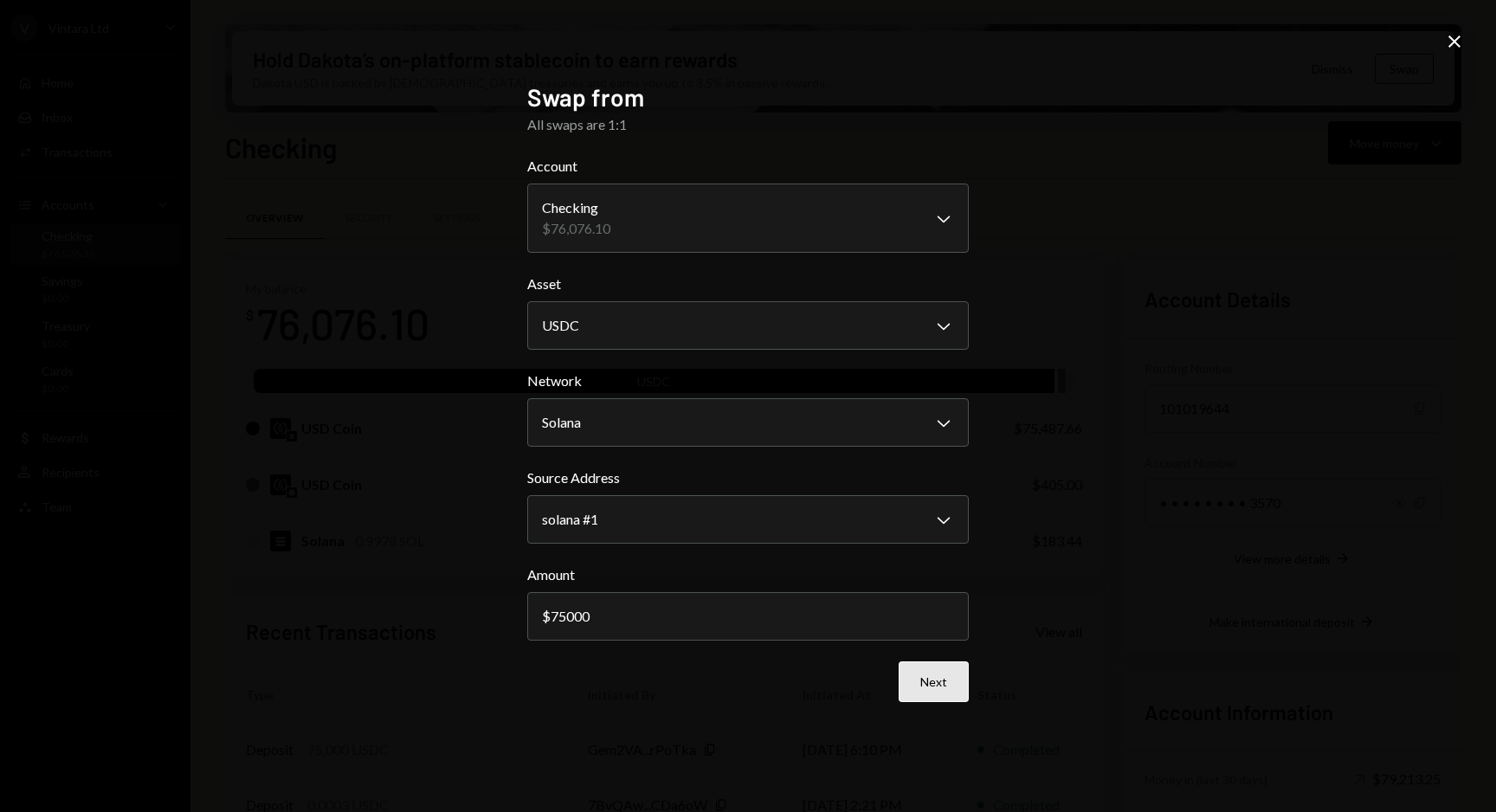 type on "75000" 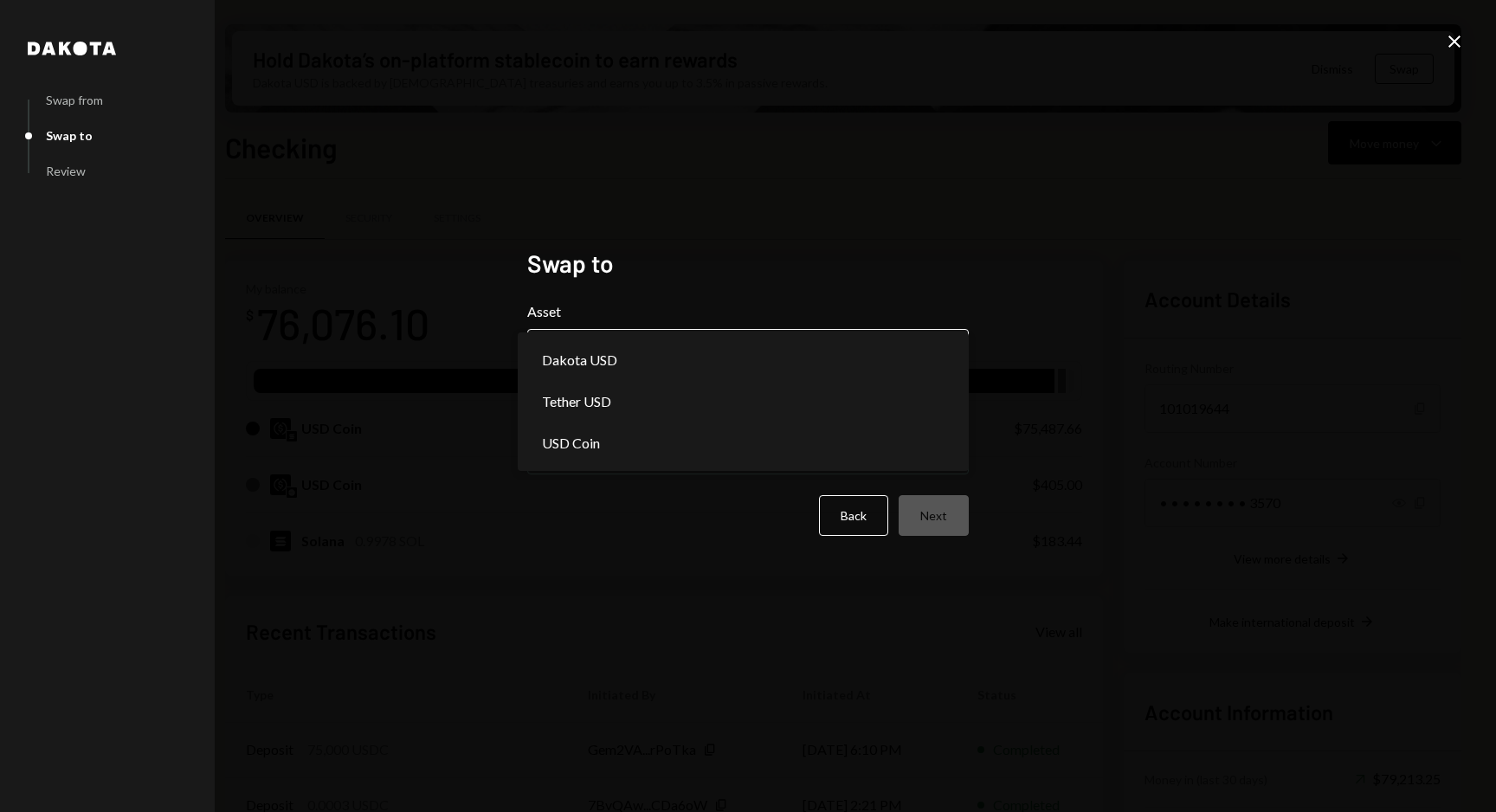 click on "V Vintara Ltd Caret Down Home Home Inbox Inbox Activities Transactions Accounts Accounts Caret Down Checking $76,076.10 Savings $0.00 Treasury $0.00 Cards $0.00 Dollar Rewards User Recipients Team Team Hold Dakota’s on-platform stablecoin to earn rewards Dakota USD is backed by U.S. treasuries and earns you up to 3.5% in passive rewards. Dismiss Swap Checking Move money Caret Down Overview Security Settings My balance $ 76,076.10 USDC USD Coin $75,487.66 USD Coin $405.00 Solana 0.9978  SOL $183.44 Recent Transactions View all Type Initiated By Initiated At Status Deposit 75,000  USDC Gem2VA...rPoTka Copy [DATE] 6:10 PM Completed Deposit 0.0003  USDC 7BvQAw...CDa6oW Copy [DATE] 2:21 PM Completed Bank Payment $3,070.60 [PERSON_NAME] [DATE] 2:21 PM Completed Billing Drawdown Withdrawal 45  USDC Dakota System [DATE] 12:28 PM Completed Deposit 3,558.26  USDC Gem2VA...rPoTka Copy [DATE] 12:24 PM Completed Account Details Routing Number [FINANCIAL_ID] Copy Account Number Show Copy View more details Dakota" at bounding box center (748, 406) 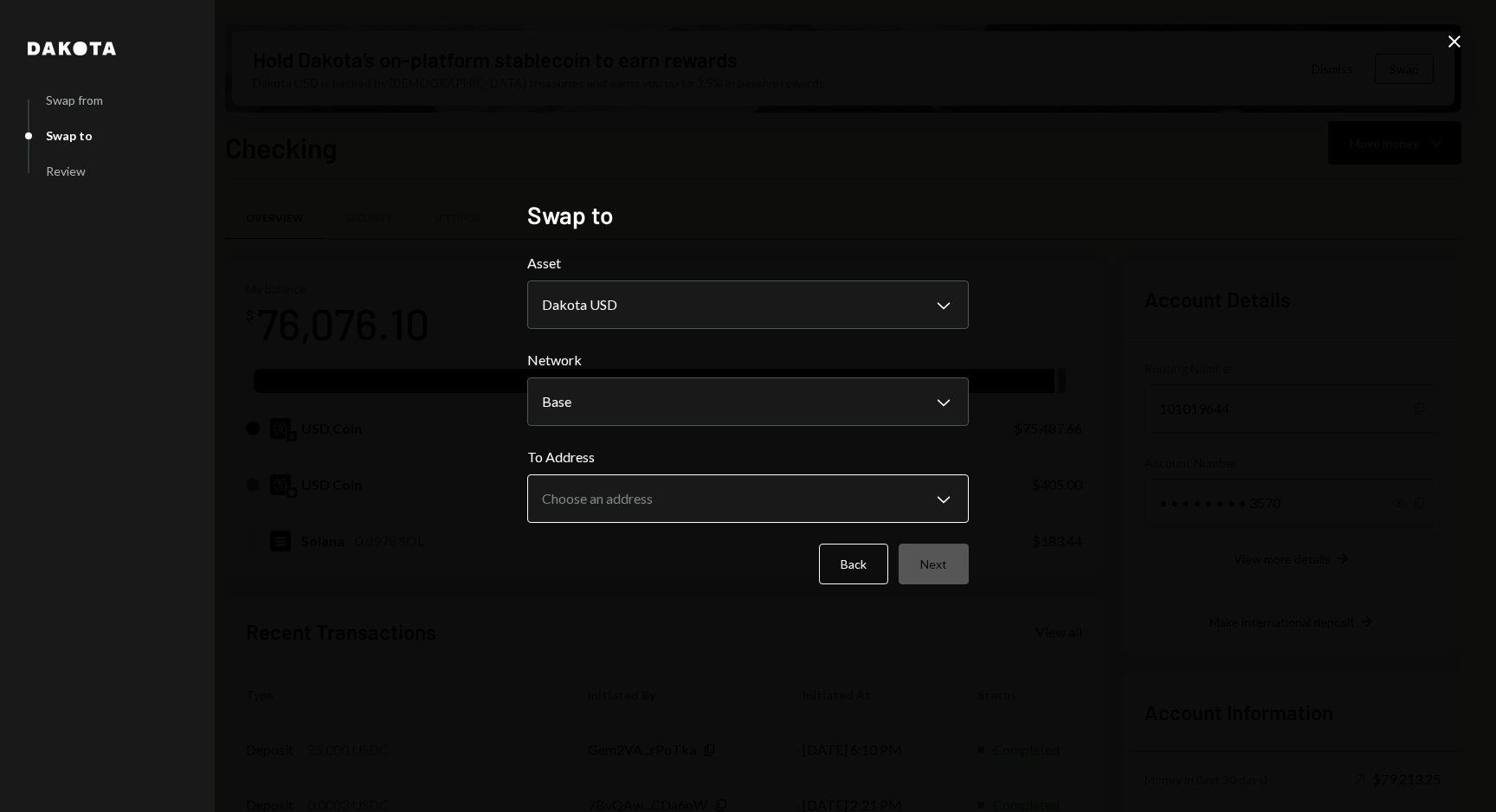 click on "V Vintara Ltd Caret Down Home Home Inbox Inbox Activities Transactions Accounts Accounts Caret Down Checking $76,076.10 Savings $0.00 Treasury $0.00 Cards $0.00 Dollar Rewards User Recipients Team Team Hold Dakota’s on-platform stablecoin to earn rewards Dakota USD is backed by U.S. treasuries and earns you up to 3.5% in passive rewards. Dismiss Swap Checking Move money Caret Down Overview Security Settings My balance $ 76,076.10 USDC USD Coin $75,487.66 USD Coin $405.00 Solana 0.9978  SOL $183.44 Recent Transactions View all Type Initiated By Initiated At Status Deposit 75,000  USDC Gem2VA...rPoTka Copy [DATE] 6:10 PM Completed Deposit 0.0003  USDC 7BvQAw...CDa6oW Copy [DATE] 2:21 PM Completed Bank Payment $3,070.60 [PERSON_NAME] [DATE] 2:21 PM Completed Billing Drawdown Withdrawal 45  USDC Dakota System [DATE] 12:28 PM Completed Deposit 3,558.26  USDC Gem2VA...rPoTka Copy [DATE] 12:24 PM Completed Account Details Routing Number [FINANCIAL_ID] Copy Account Number Show Copy View more details Dakota" at bounding box center (748, 406) 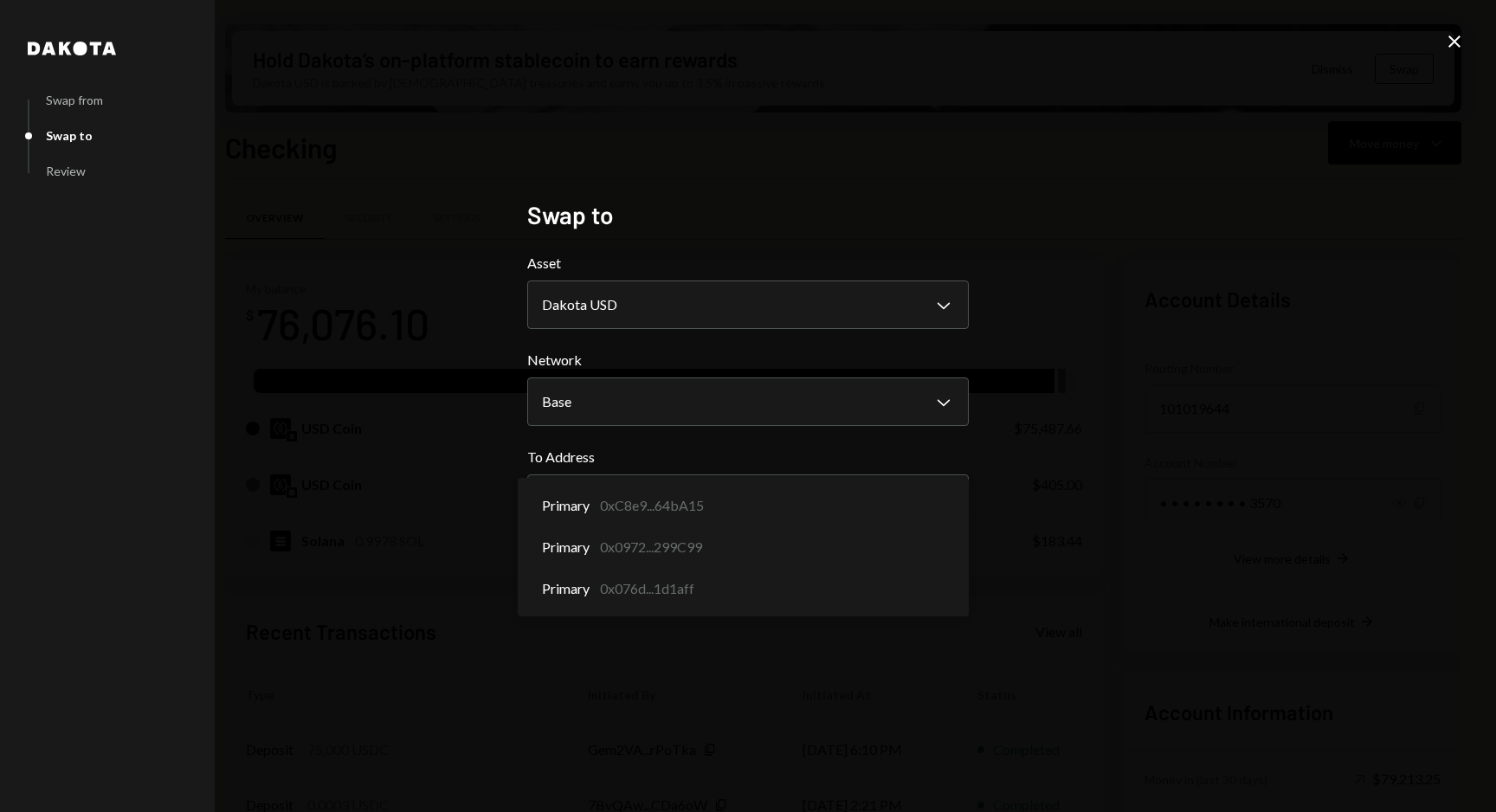 click on "**********" at bounding box center [748, 406] 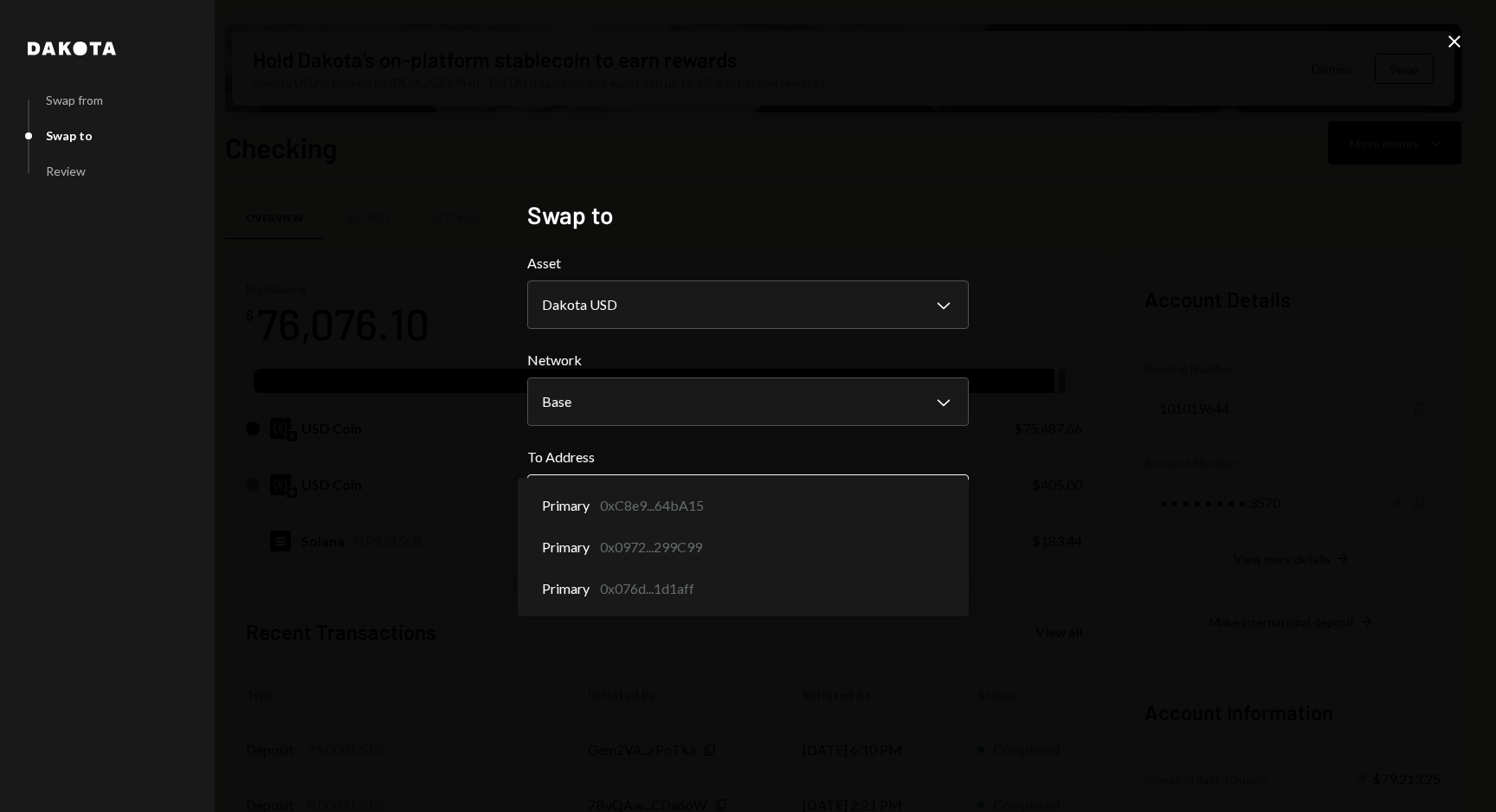 click on "V Vintara Ltd Caret Down Home Home Inbox Inbox Activities Transactions Accounts Accounts Caret Down Checking $76,076.10 Savings $0.00 Treasury $0.00 Cards $0.00 Dollar Rewards User Recipients Team Team Hold Dakota’s on-platform stablecoin to earn rewards Dakota USD is backed by U.S. treasuries and earns you up to 3.5% in passive rewards. Dismiss Swap Checking Move money Caret Down Overview Security Settings My balance $ 76,076.10 USDC USD Coin $75,487.66 USD Coin $405.00 Solana 0.9978  SOL $183.44 Recent Transactions View all Type Initiated By Initiated At Status Deposit 75,000  USDC Gem2VA...rPoTka Copy [DATE] 6:10 PM Completed Deposit 0.0003  USDC 7BvQAw...CDa6oW Copy [DATE] 2:21 PM Completed Bank Payment $3,070.60 [PERSON_NAME] [DATE] 2:21 PM Completed Billing Drawdown Withdrawal 45  USDC Dakota System [DATE] 12:28 PM Completed Deposit 3,558.26  USDC Gem2VA...rPoTka Copy [DATE] 12:24 PM Completed Account Details Routing Number [FINANCIAL_ID] Copy Account Number Show Copy View more details Dakota" at bounding box center (748, 406) 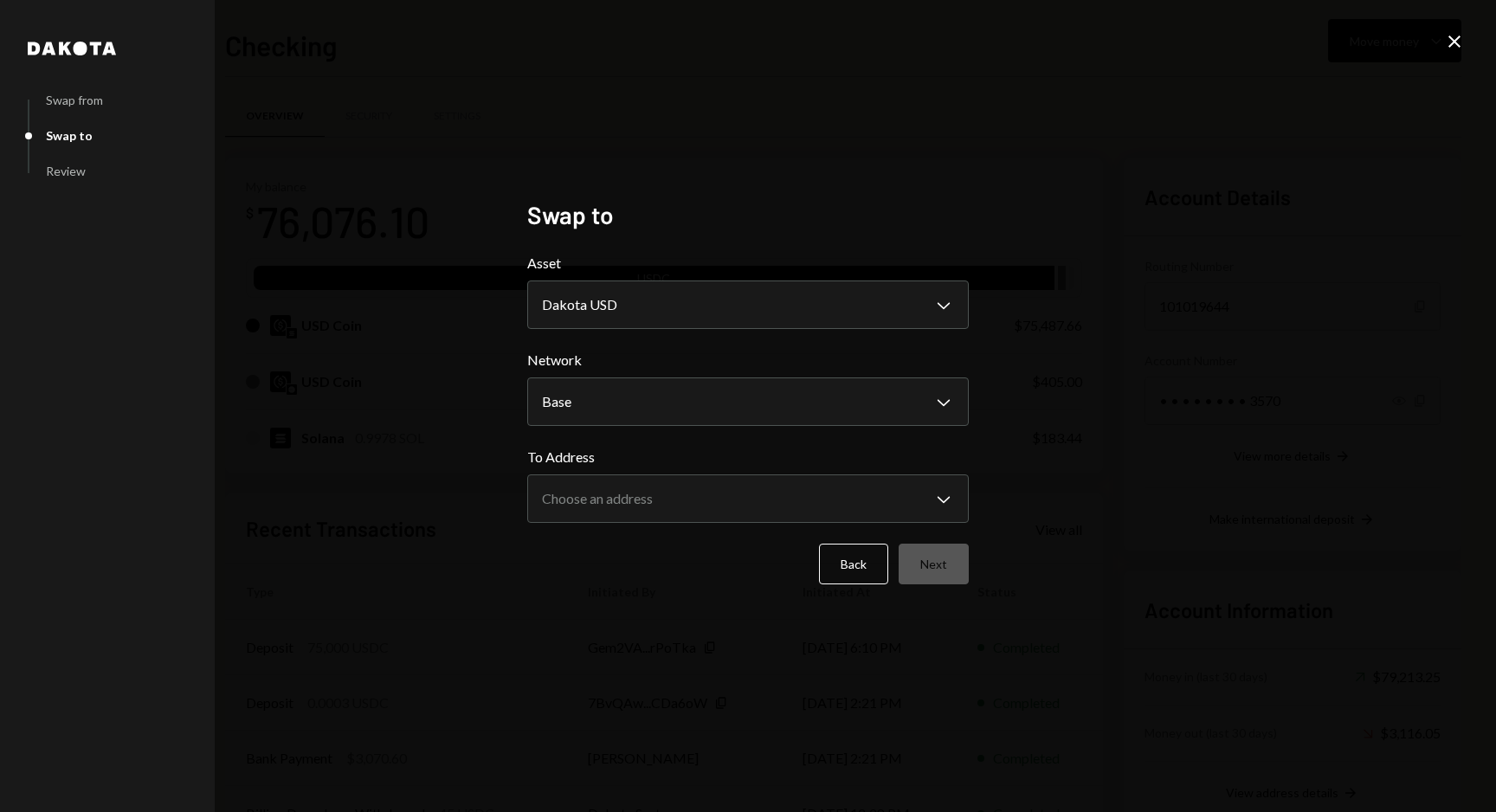 click on "[PERSON_NAME] from Swap to Review" at bounding box center [107, 406] 